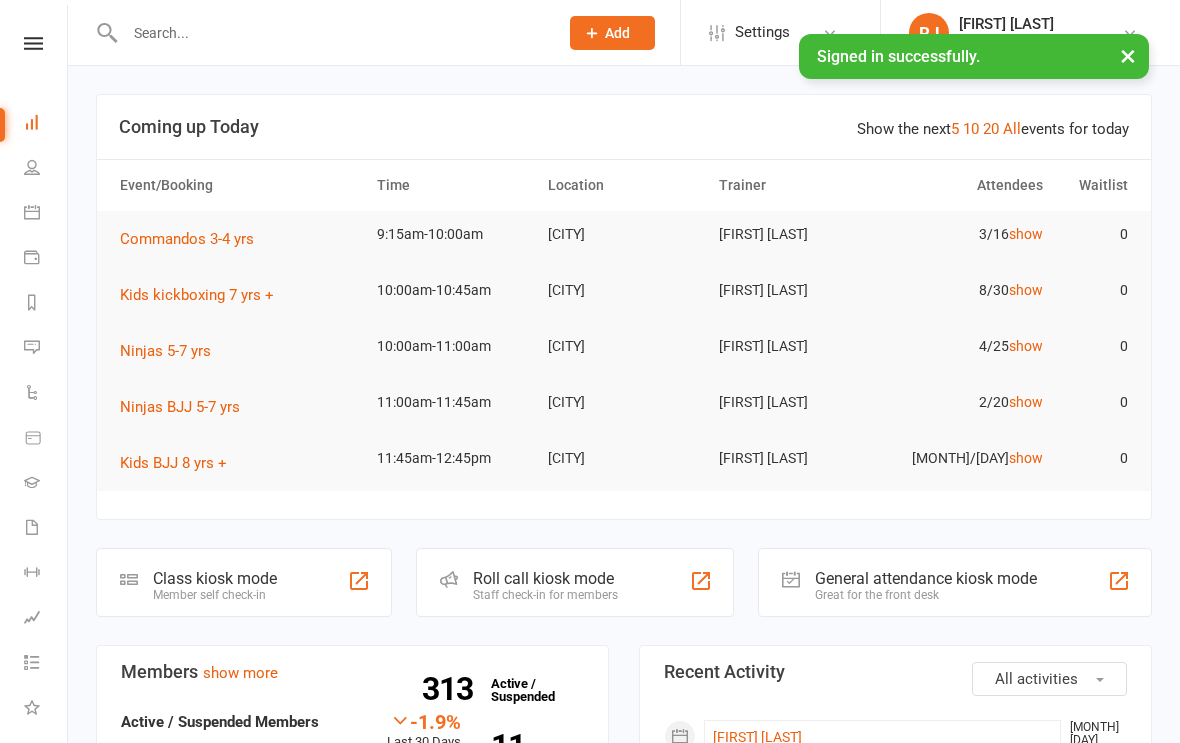 scroll, scrollTop: 0, scrollLeft: 0, axis: both 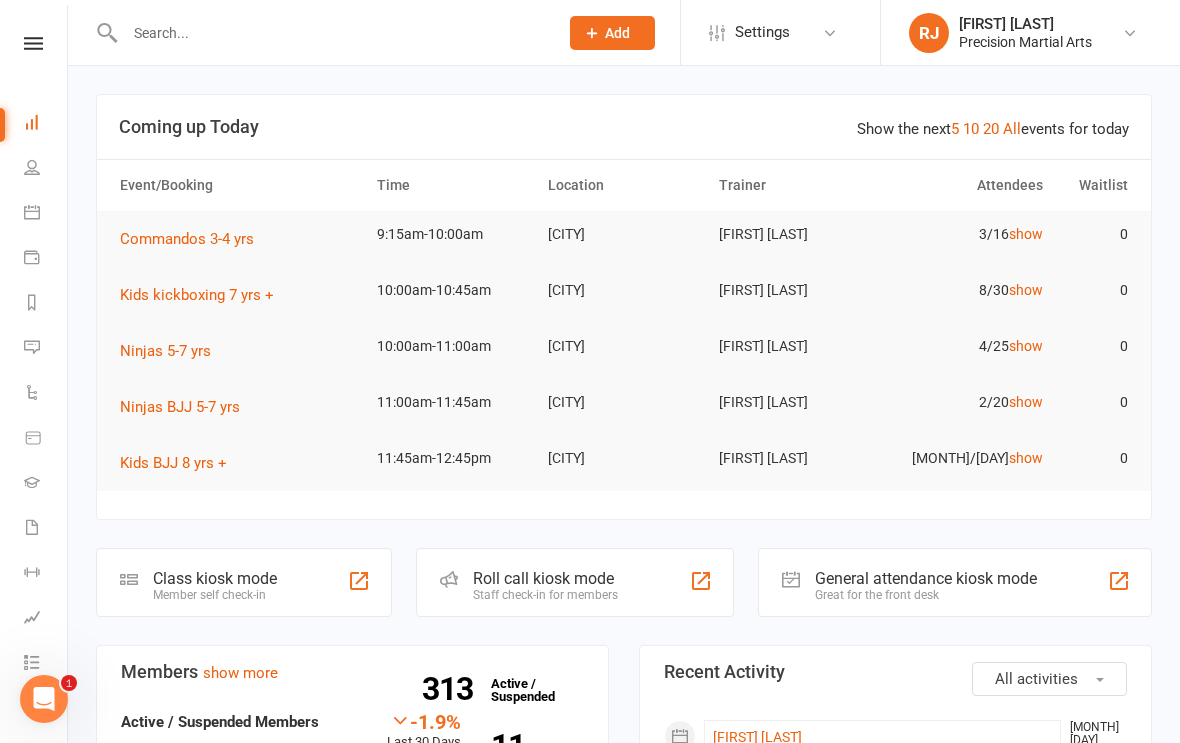 click at bounding box center (33, 43) 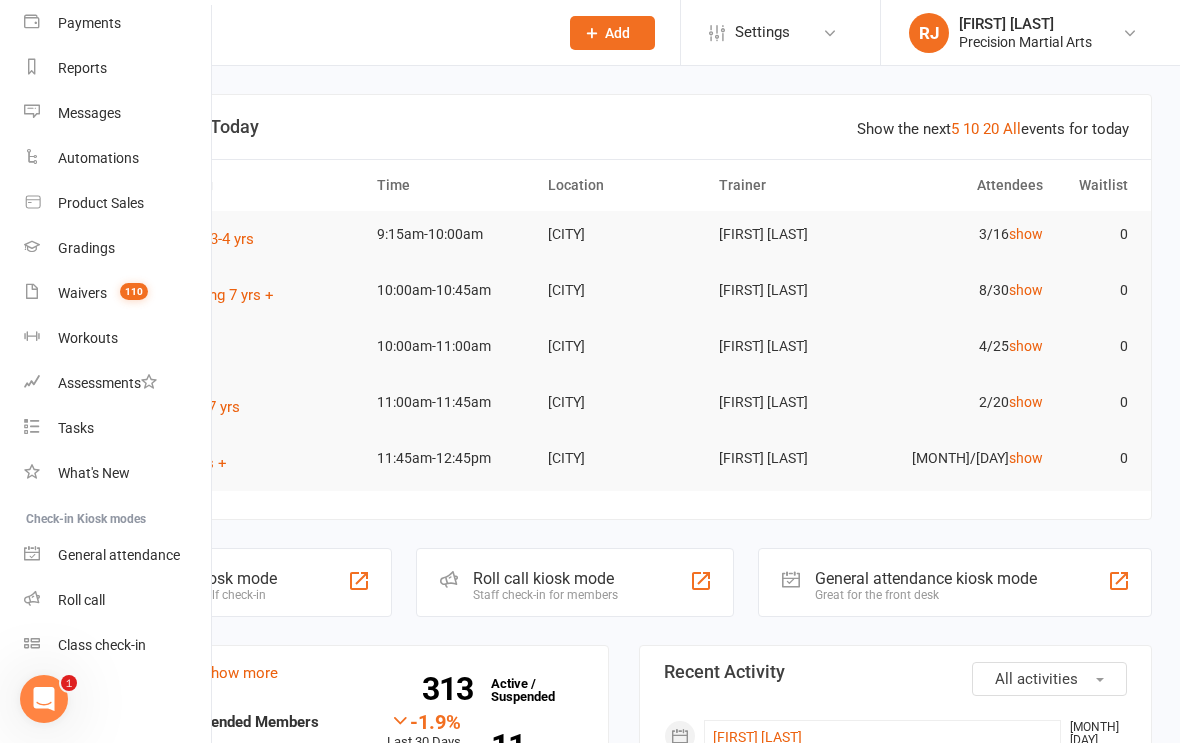 scroll, scrollTop: 219, scrollLeft: 0, axis: vertical 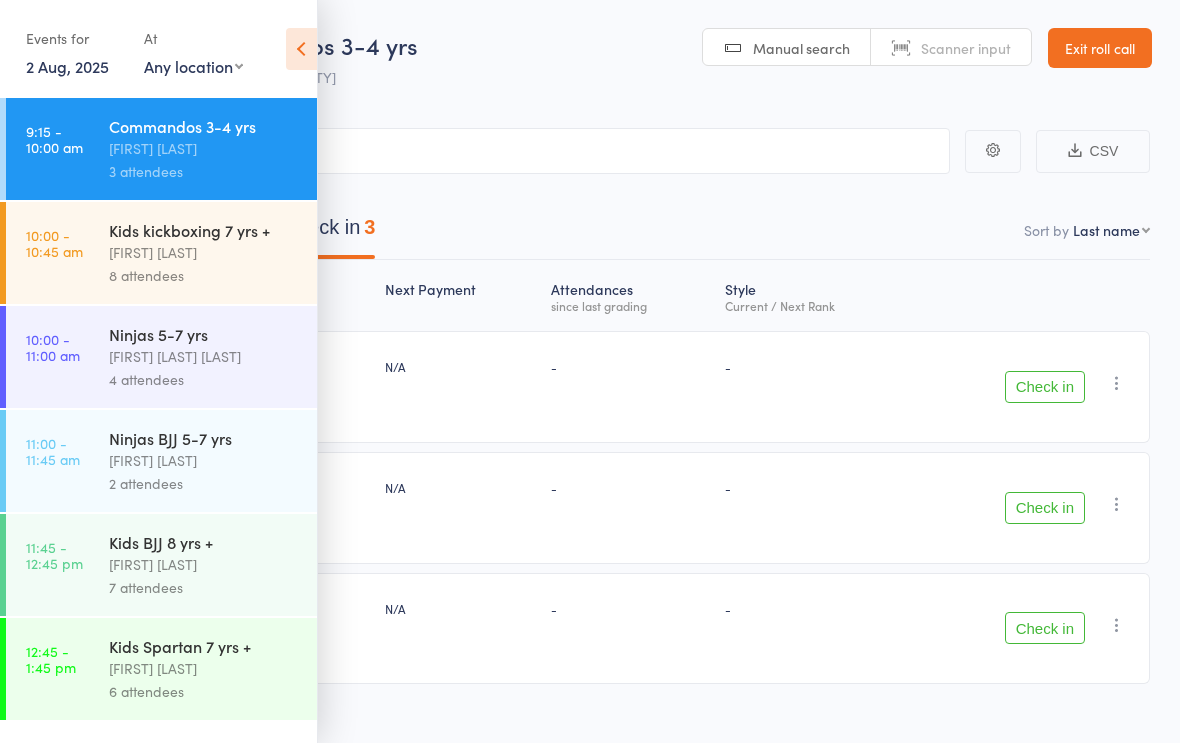 click at bounding box center (301, 49) 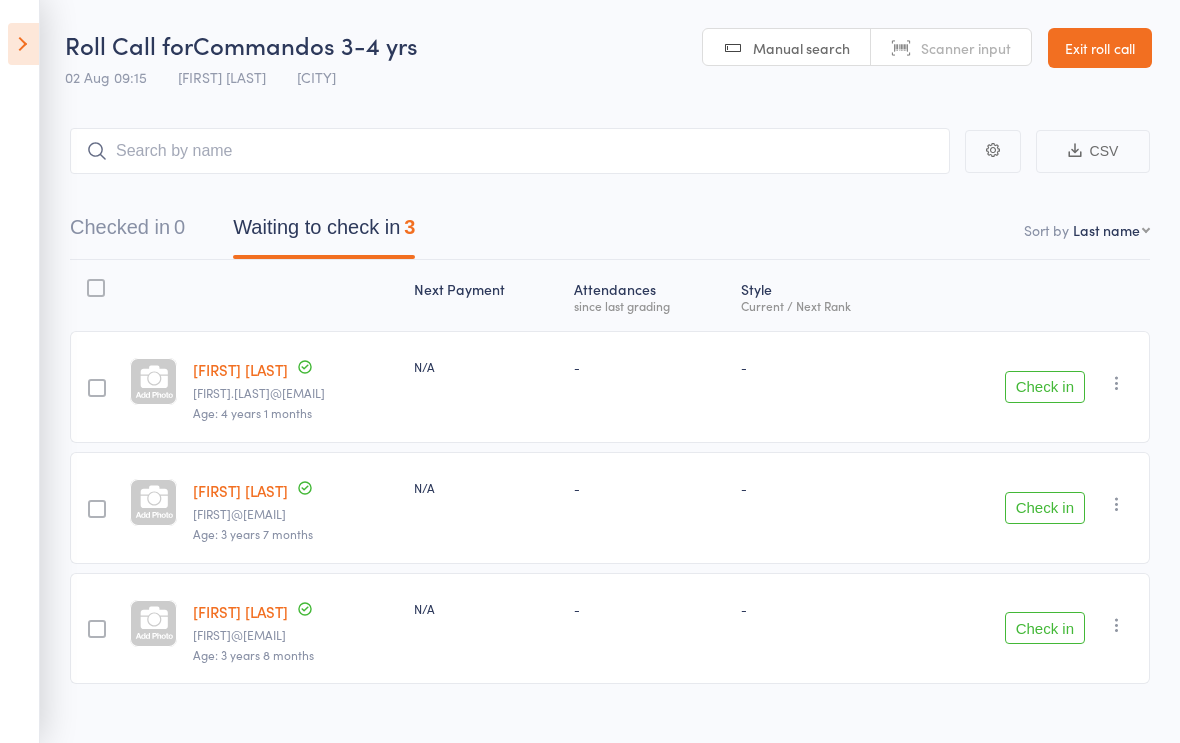 click on "Check in" at bounding box center [1045, 387] 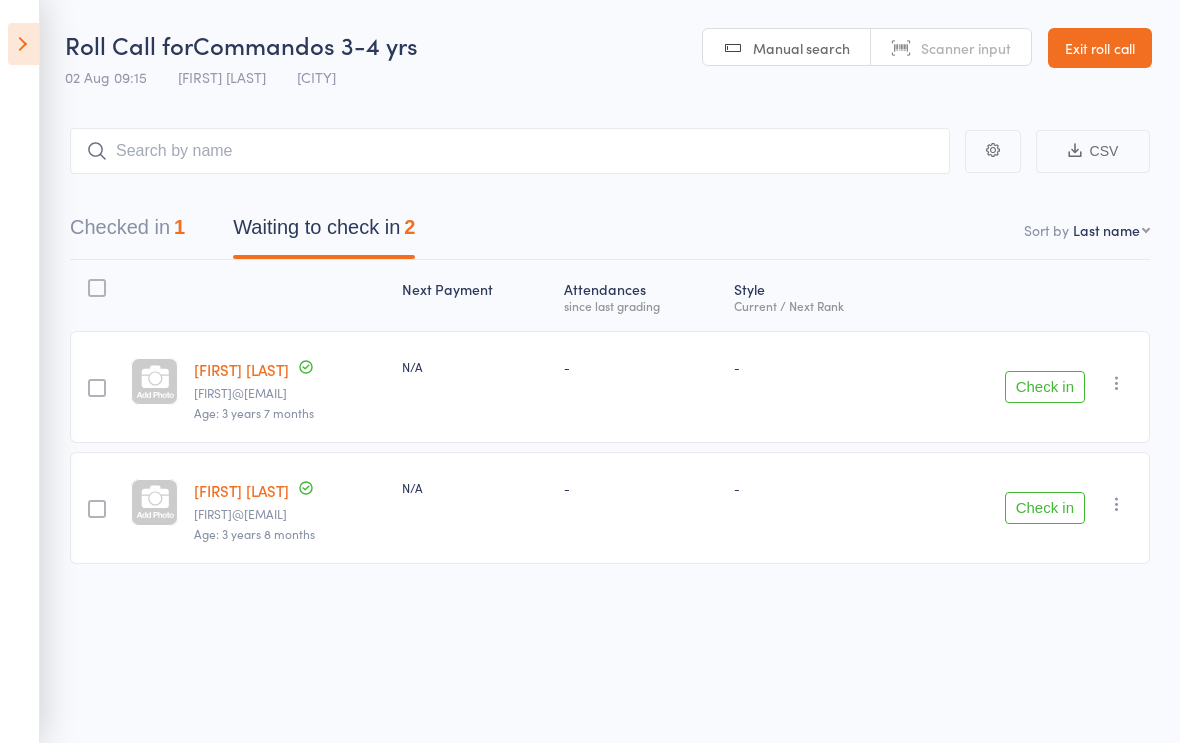 click on "Check in" at bounding box center (1045, 387) 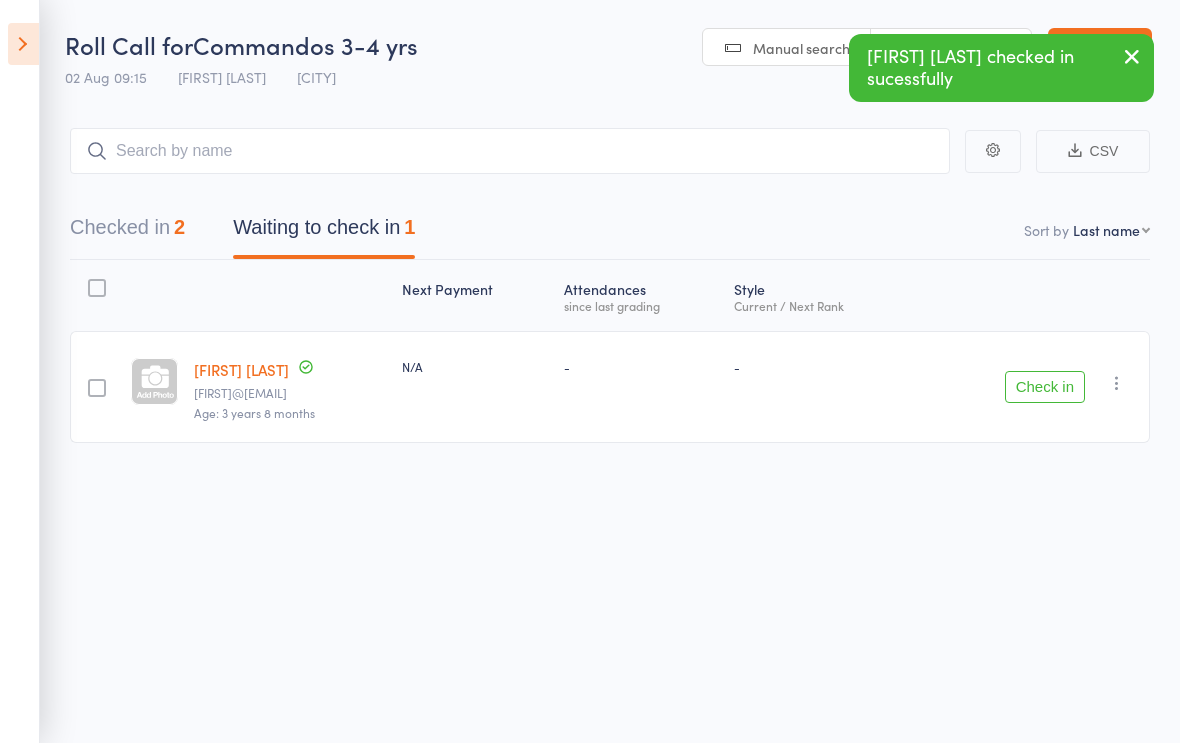 click on "Check in" at bounding box center (1045, 387) 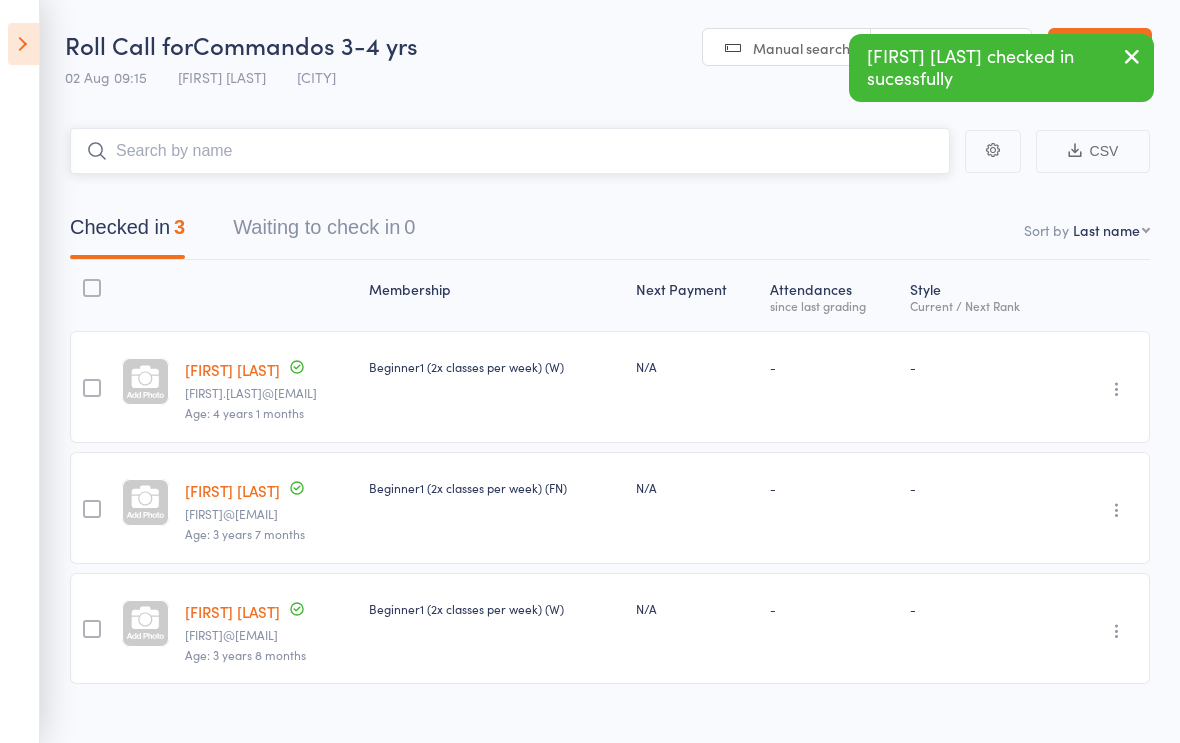 click at bounding box center (510, 151) 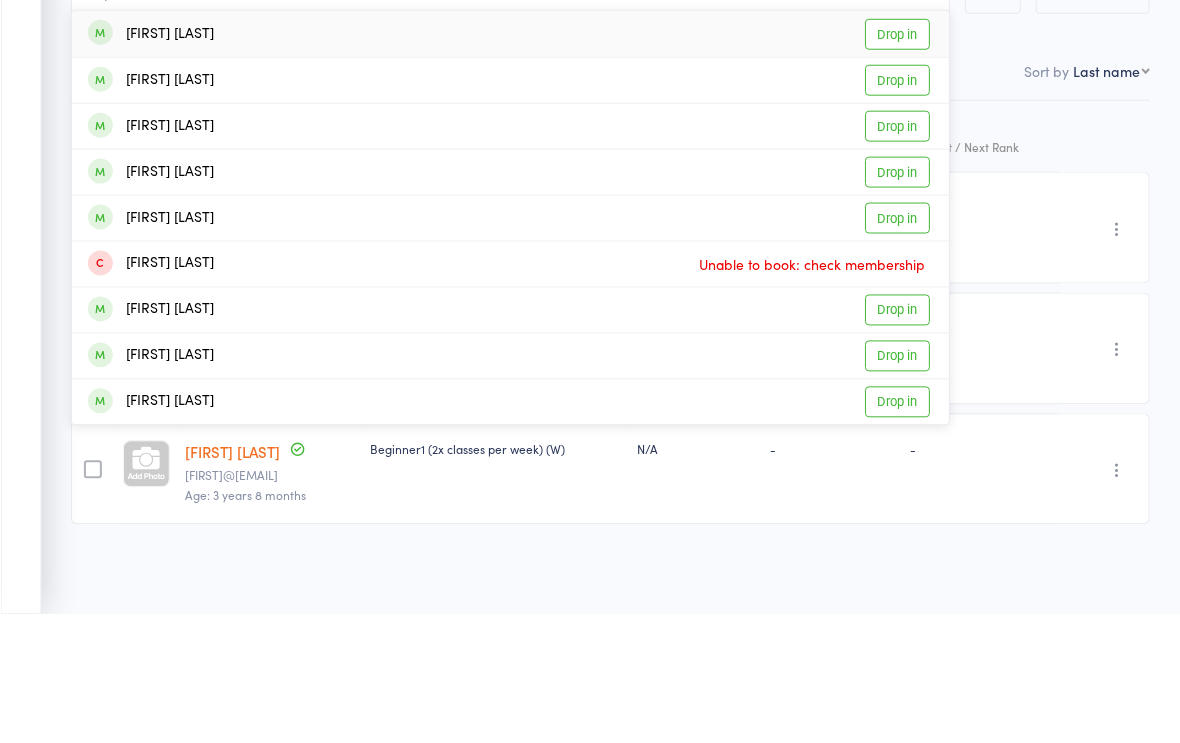 scroll, scrollTop: 1, scrollLeft: 0, axis: vertical 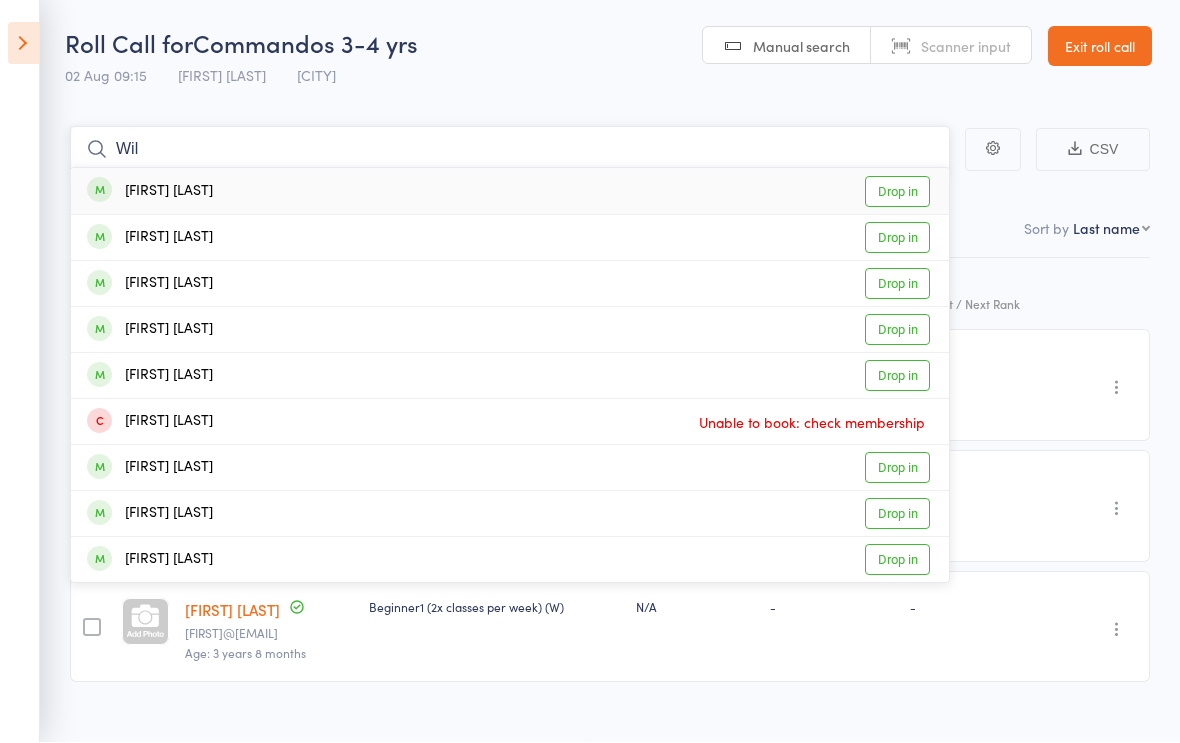 type on "Wil" 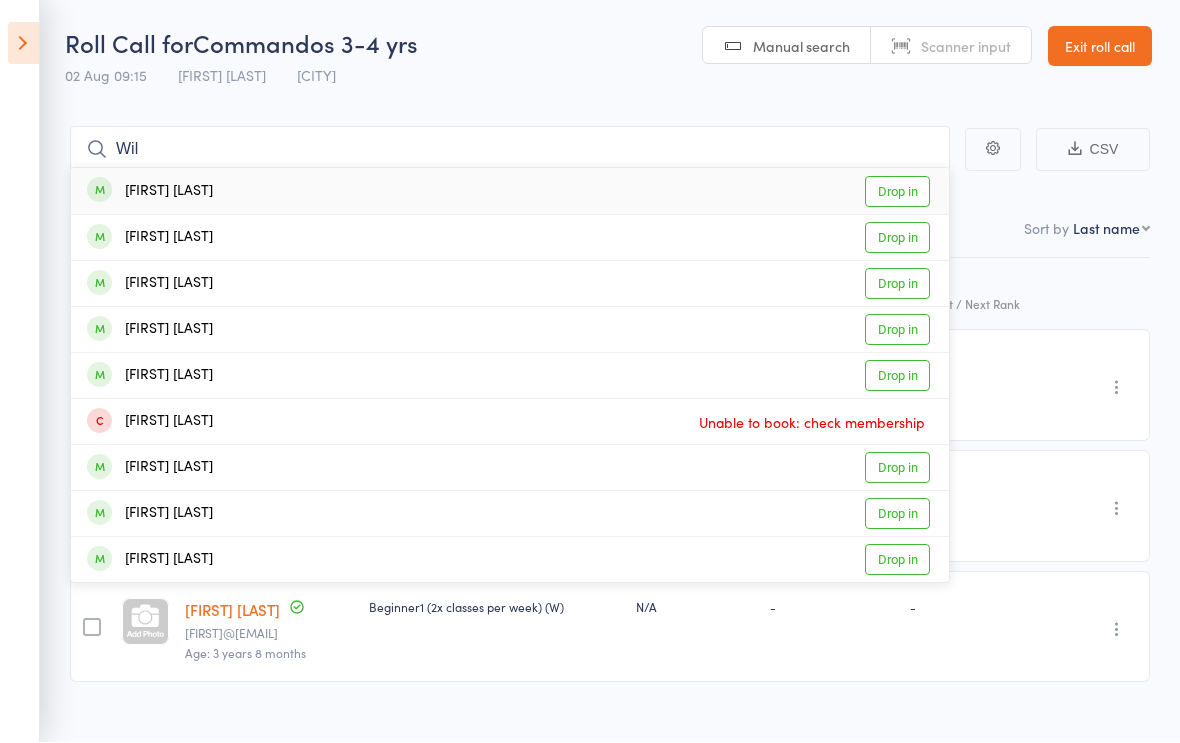 click on "Drop in" at bounding box center (897, 560) 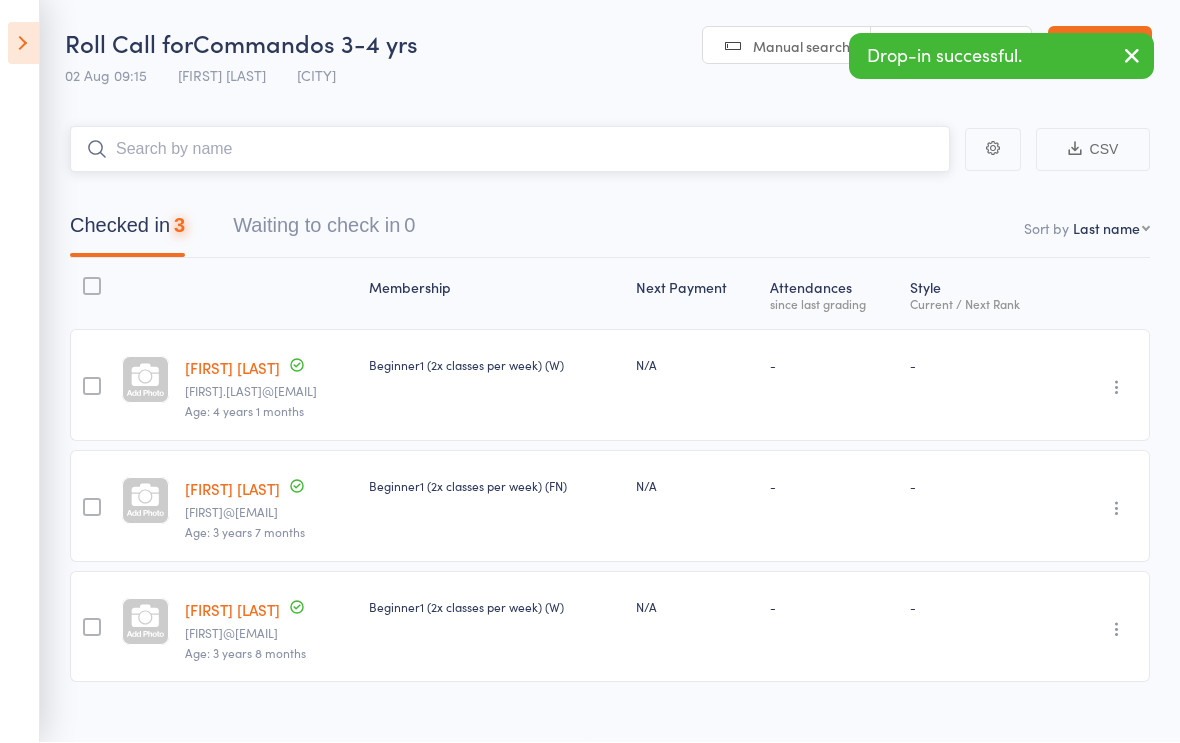 scroll, scrollTop: 2, scrollLeft: 0, axis: vertical 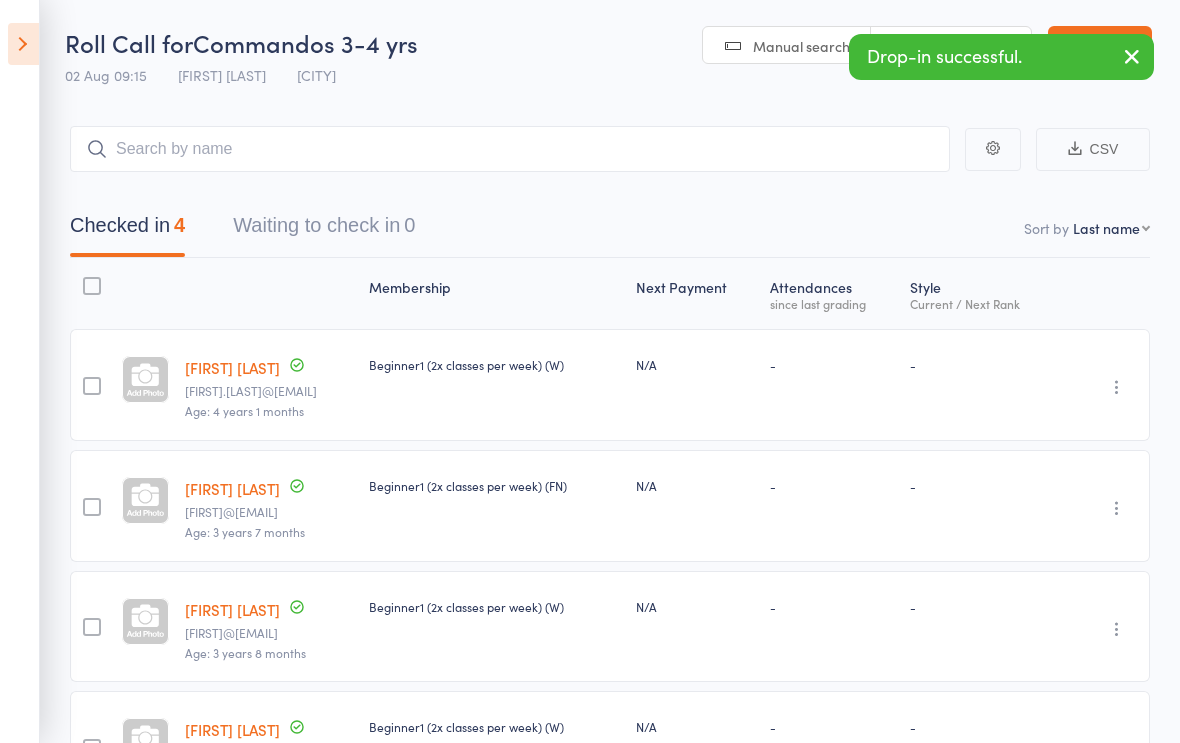 click on "CSV
Checked in  4 Waiting to check in  0
Sort by   Last name First name Last name Birthday today? Behind on payments? Check in time Next payment date Next payment amount Membership name Membership expires Ready to grade Style and Rank Style attendance count All attendance count Last Promoted Membership Next Payment Atten­dances since last grading Style Current / Next Rank [FIRST] [LAST]    [FIRST].[LAST]@[EMAIL] Age: 4 years 1 months Beginner1 (2x classes per week) (W) N/A - - Undo check-in Send message Add Note Add Task Add Flag Remove Mark absent
[FIRST] [LAST]    [FIRST]@[EMAIL] Age: 3 years 7 months Beginner1 (2x classes per week) (FN) N/A - - Undo check-in Send message Add Note Add Task Add Flag Remove Mark absent
[FIRST] [LAST]    [FIRST]@[EMAIL] Age: 3 years 8 months Beginner1 (2x classes per week) (W) N/A - - Undo check-in Send message Add Note Add Task Add Flag Remove Mark absent
[FIRST] [LAST]    [FIRST].[LAST]@[EMAIL] Age: 4 years 2 months N/A - -" at bounding box center (590, 494) 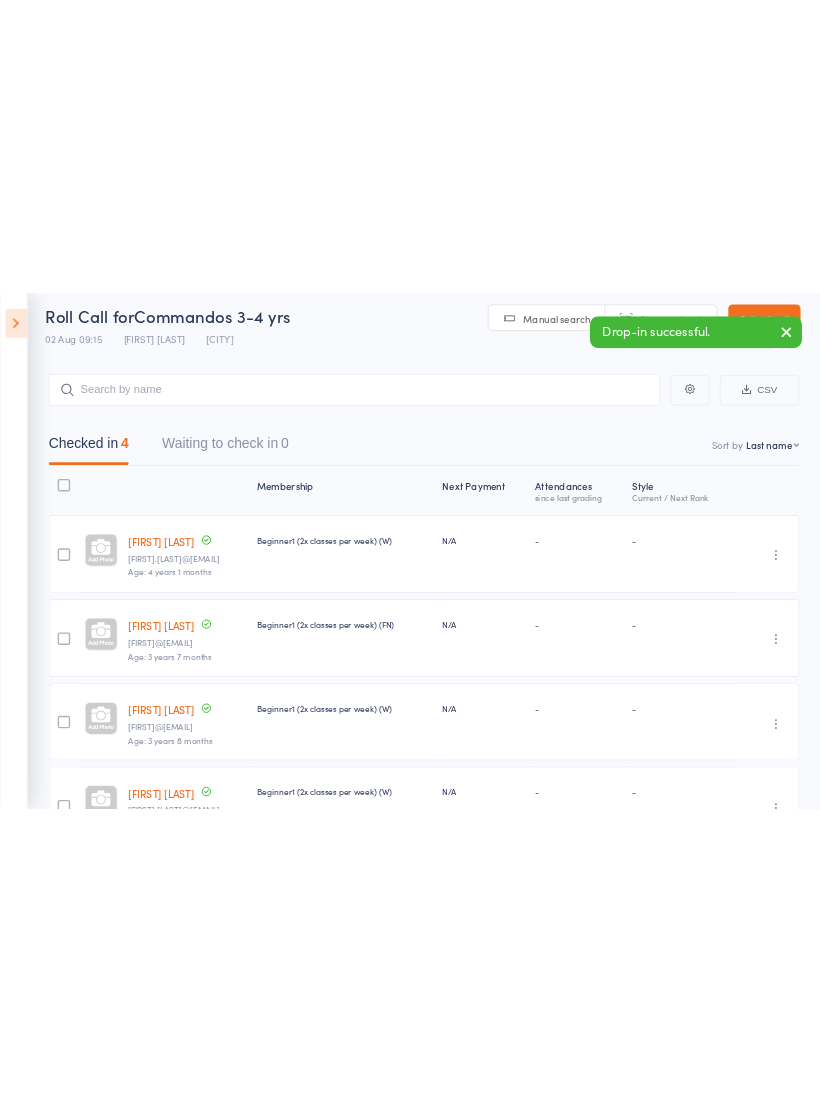 scroll, scrollTop: 0, scrollLeft: 0, axis: both 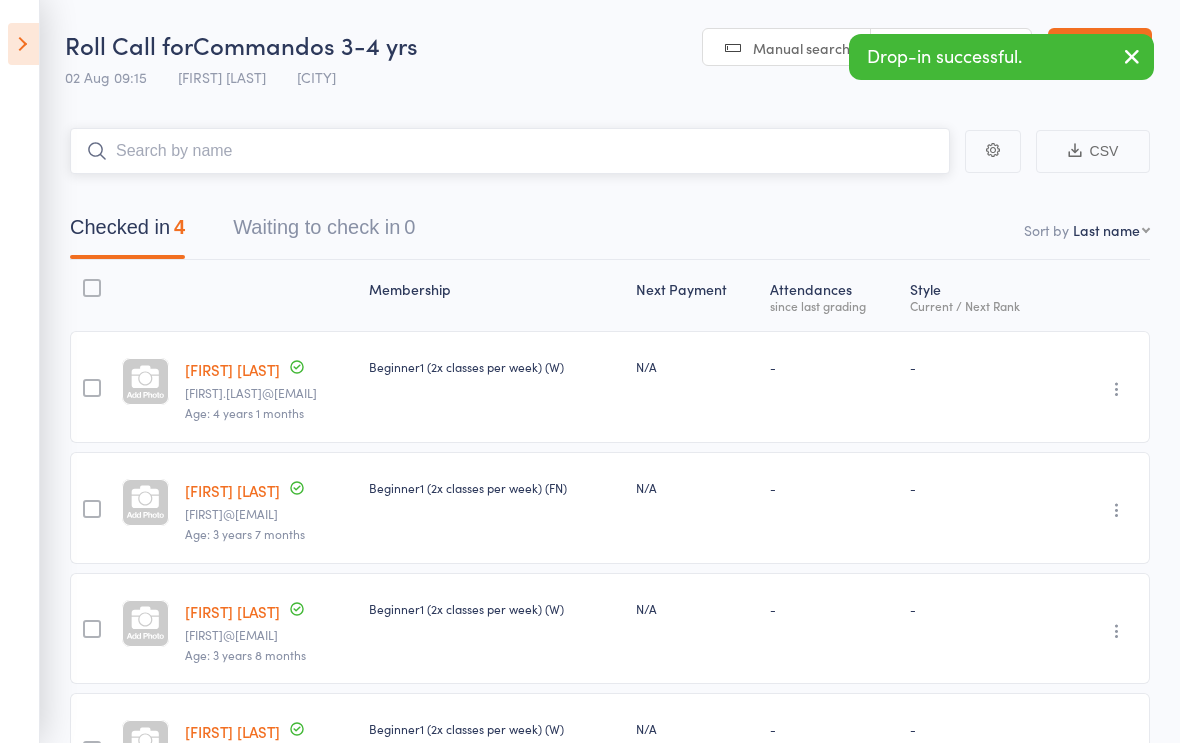 click at bounding box center [510, 151] 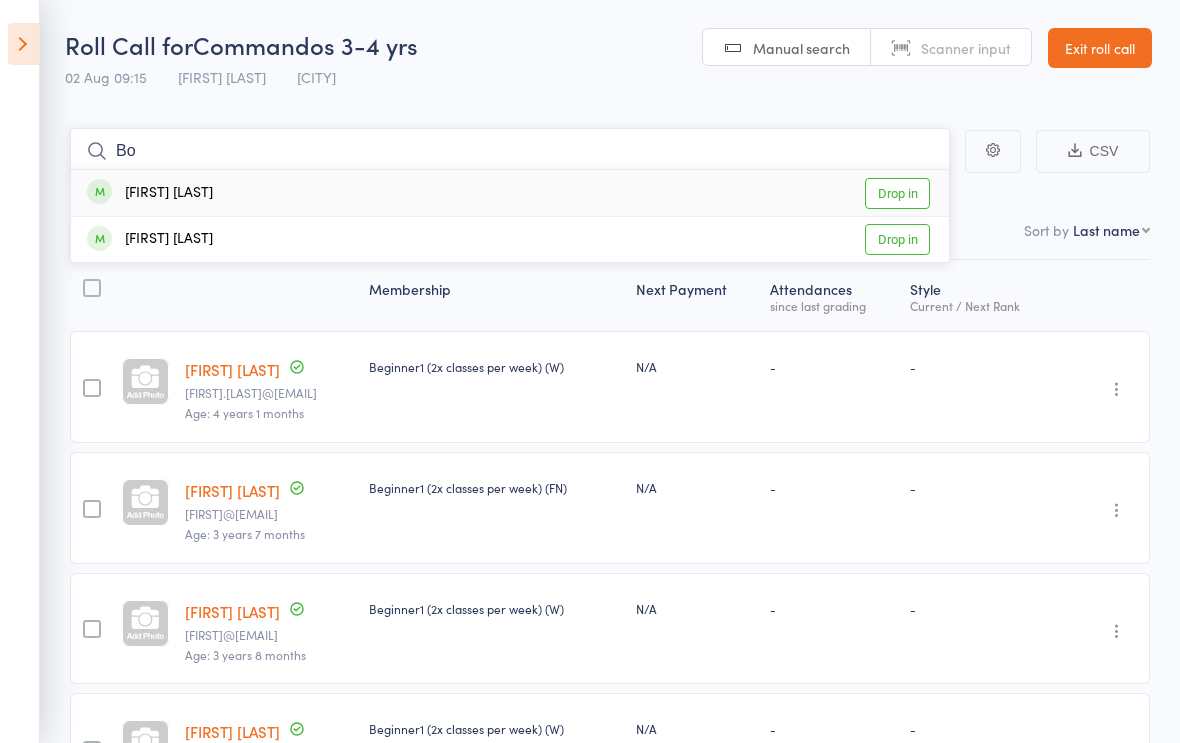 type on "B" 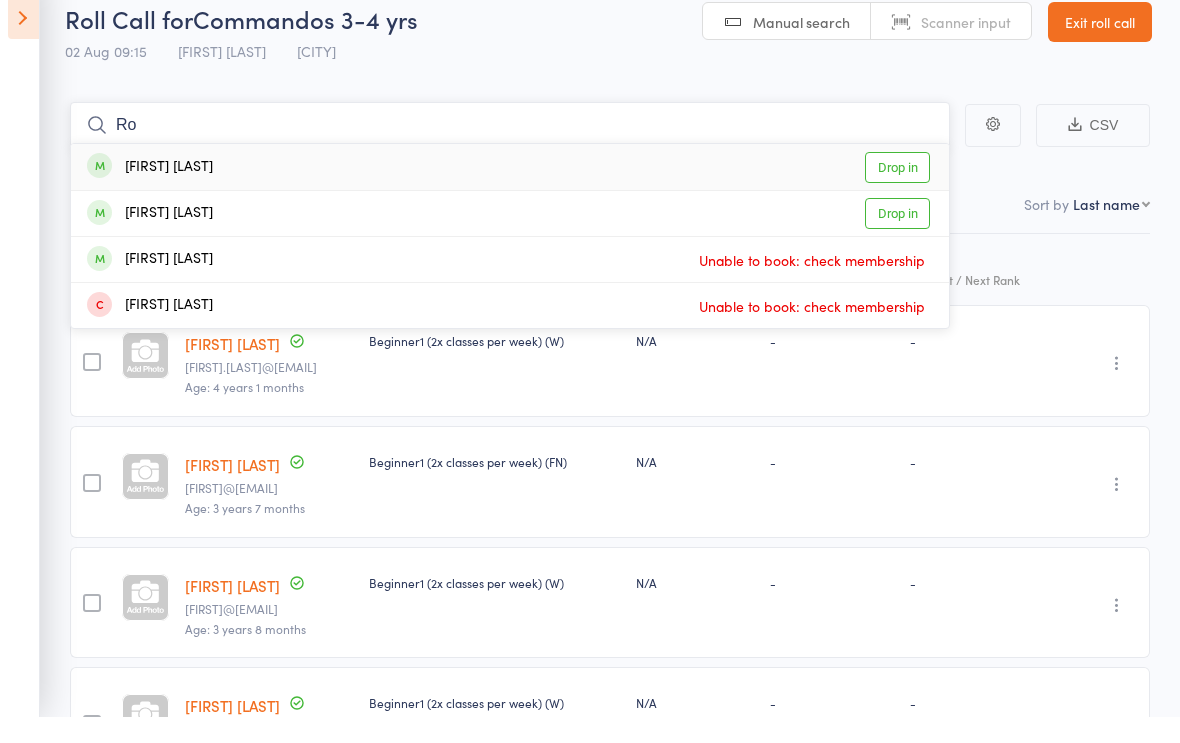 type on "R" 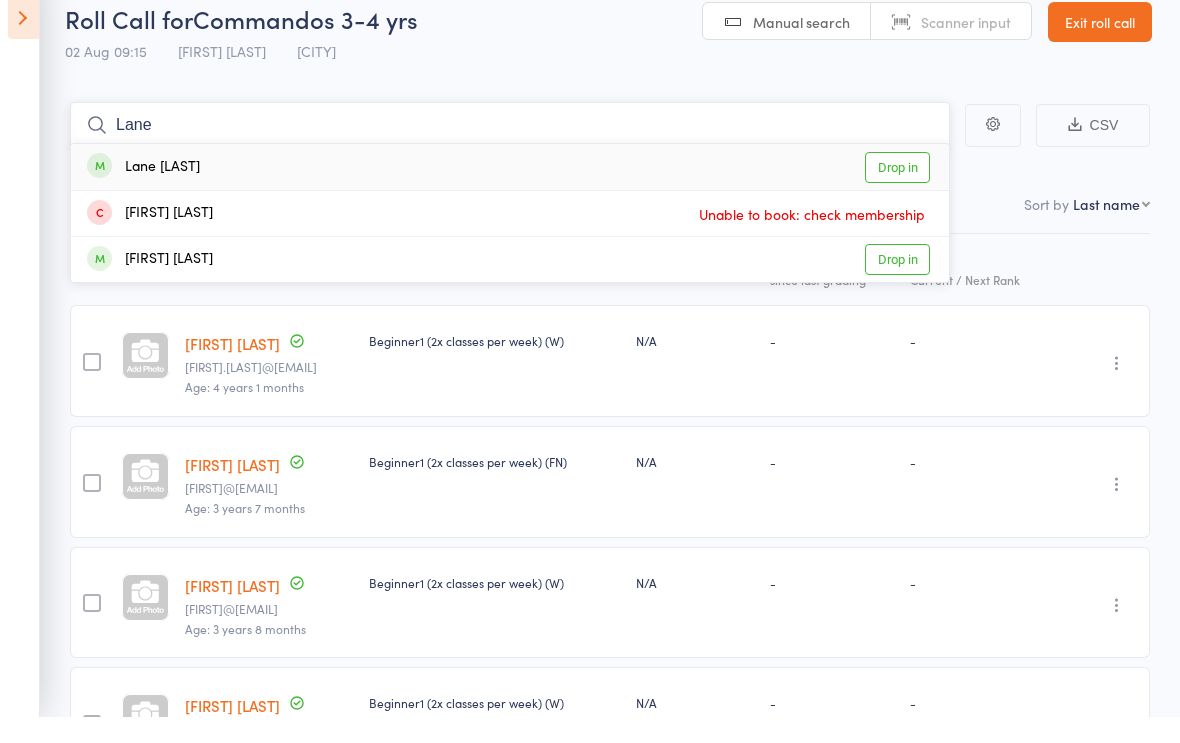 type on "Lane" 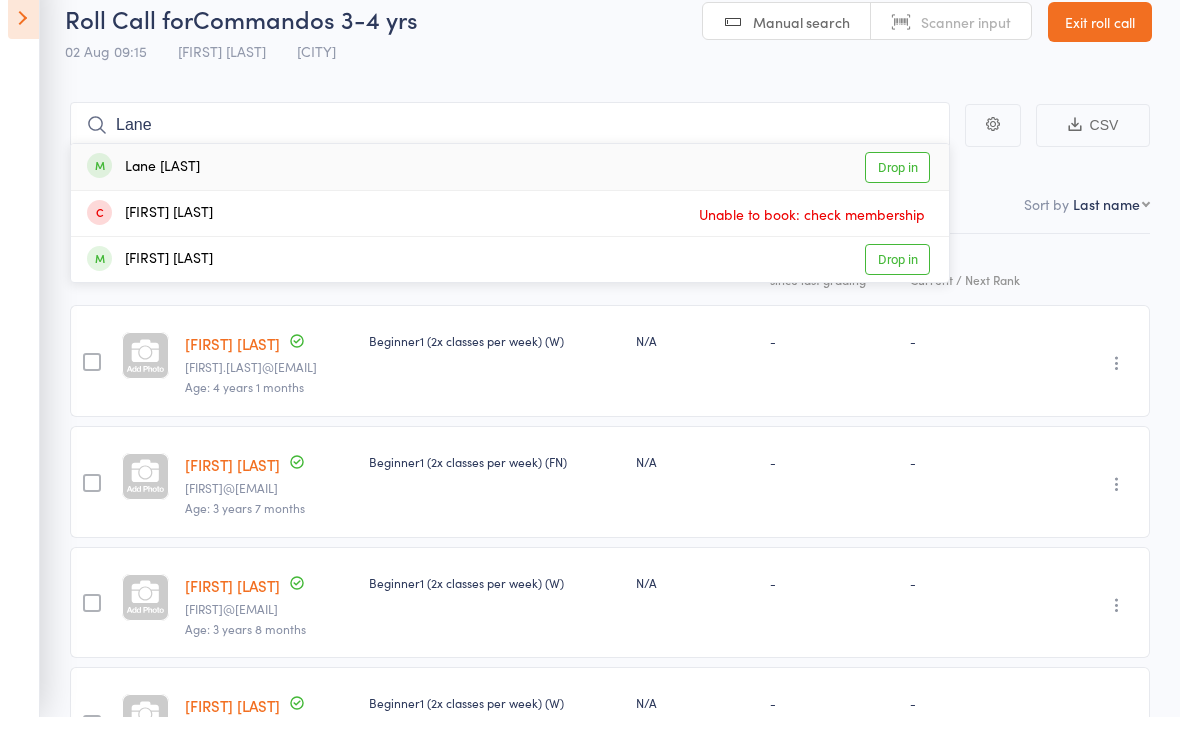 click on "Drop in" at bounding box center [897, 193] 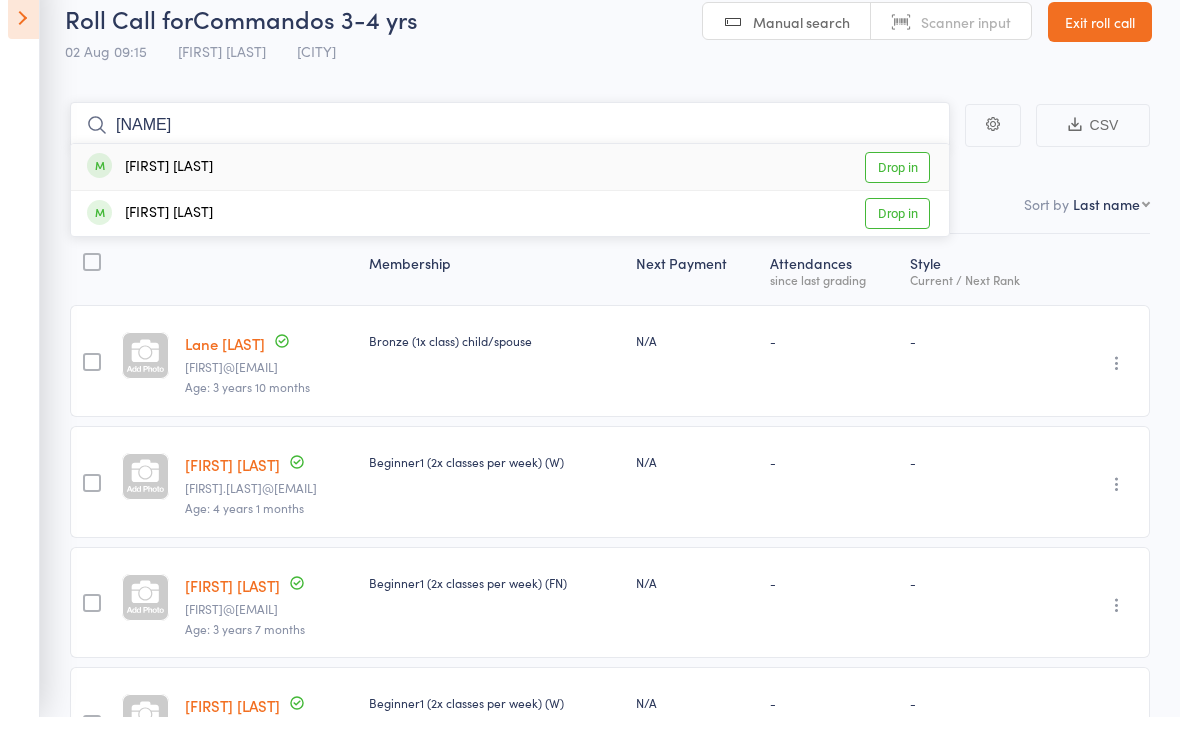 type on "Jes" 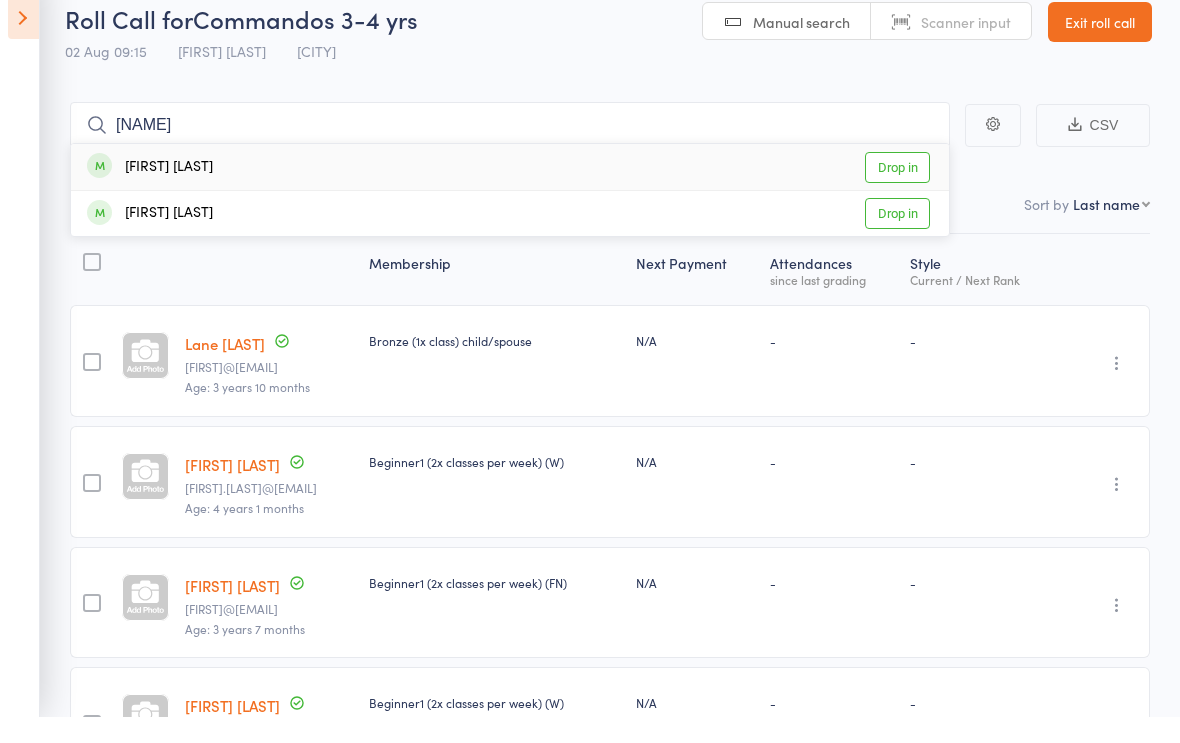 click on "Drop in" at bounding box center [897, 193] 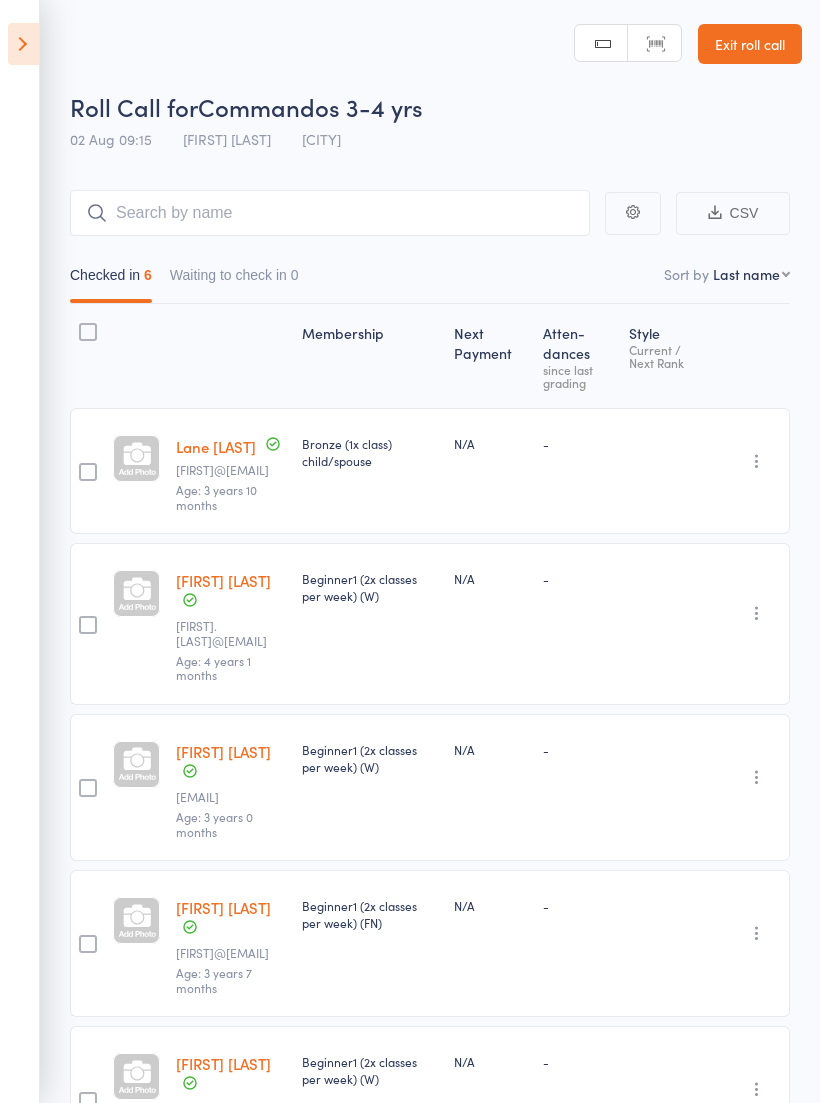 click on "Exit roll call" at bounding box center (750, 44) 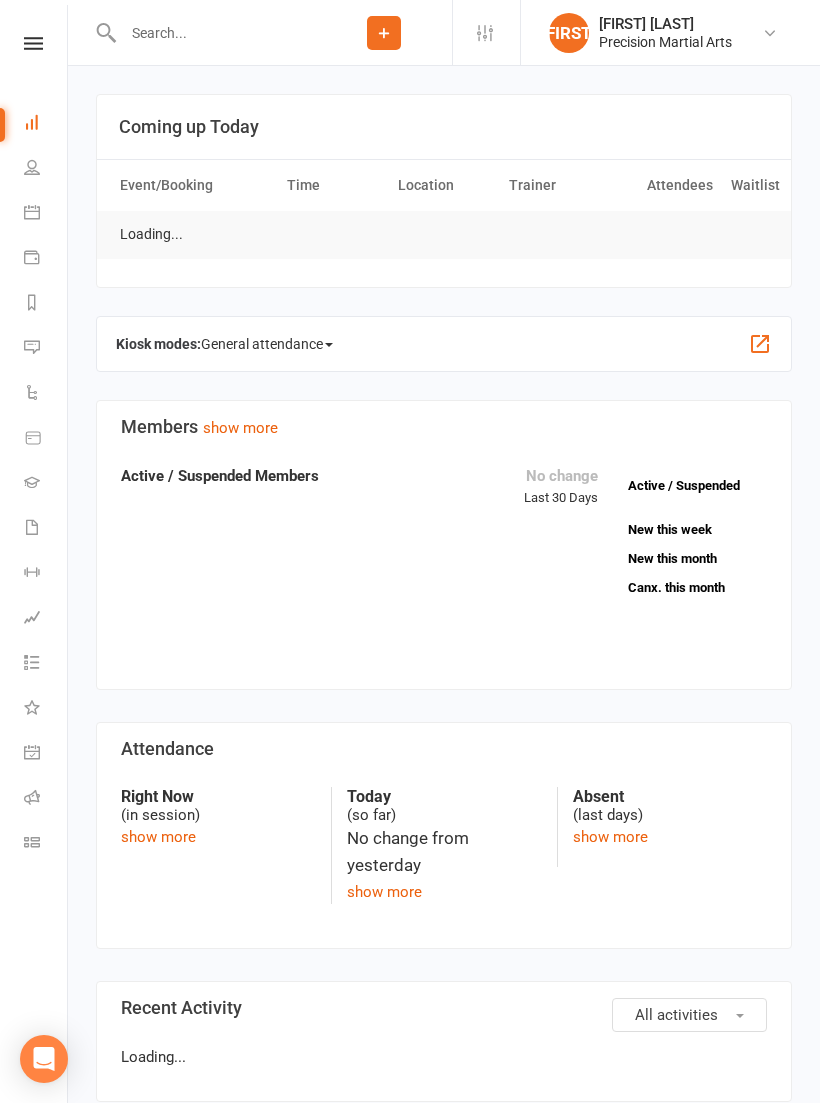 scroll, scrollTop: 0, scrollLeft: 0, axis: both 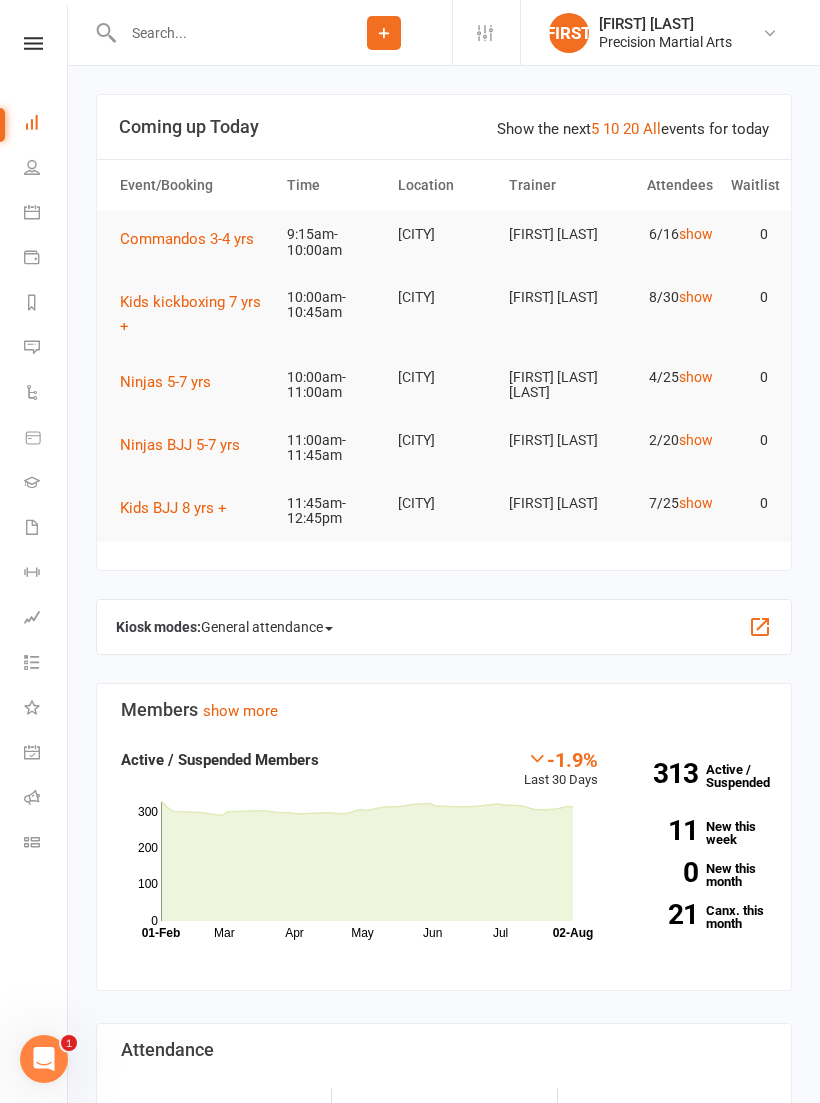 click at bounding box center [33, 43] 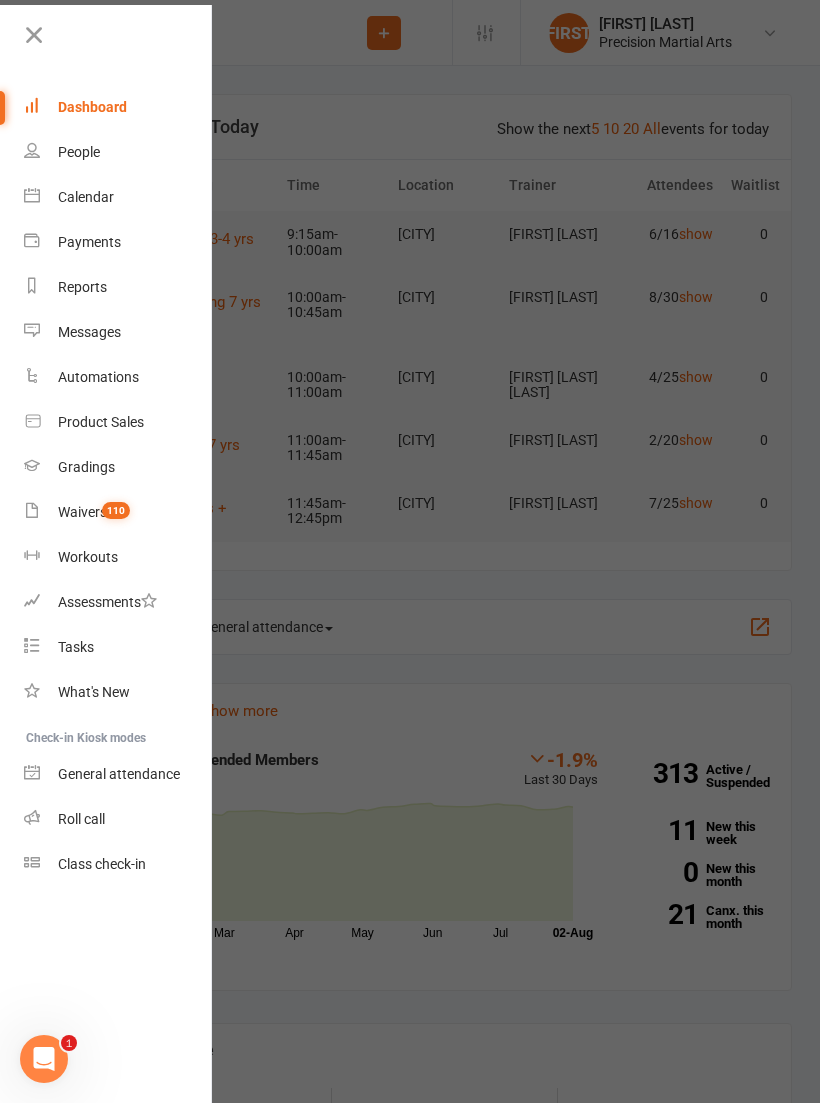 click on "Roll call" at bounding box center [81, 819] 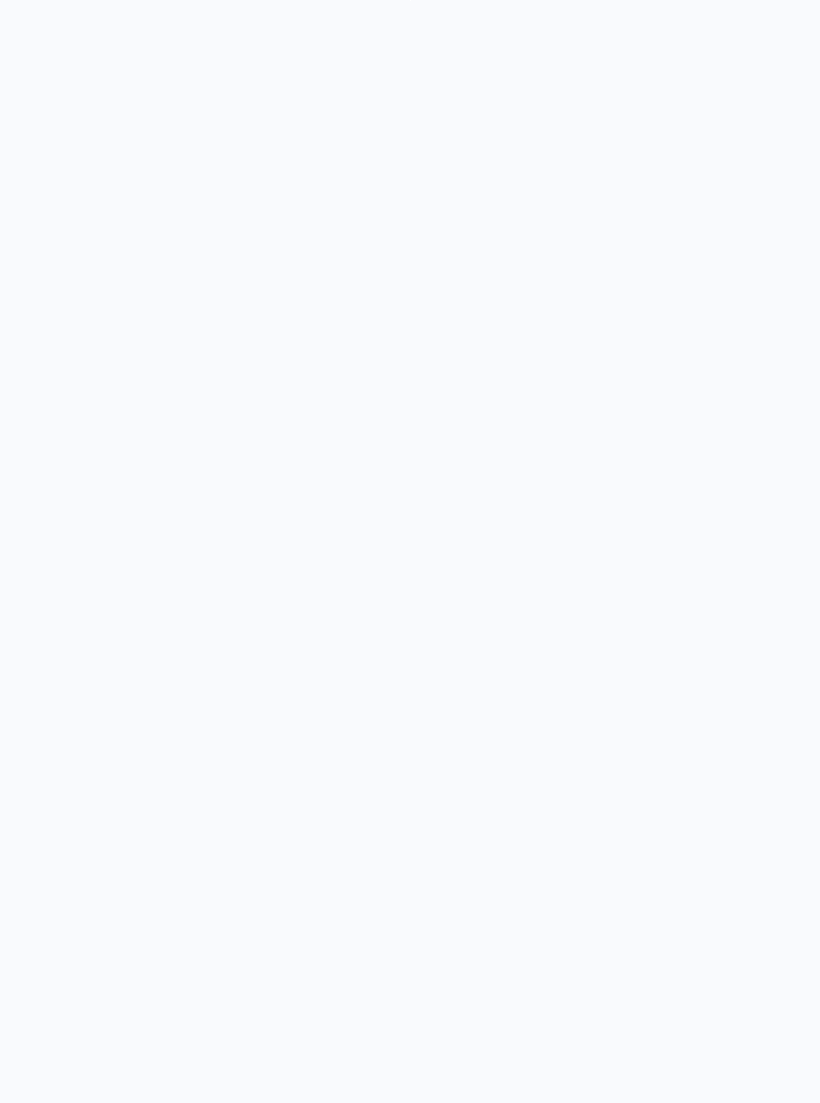 scroll, scrollTop: 0, scrollLeft: 0, axis: both 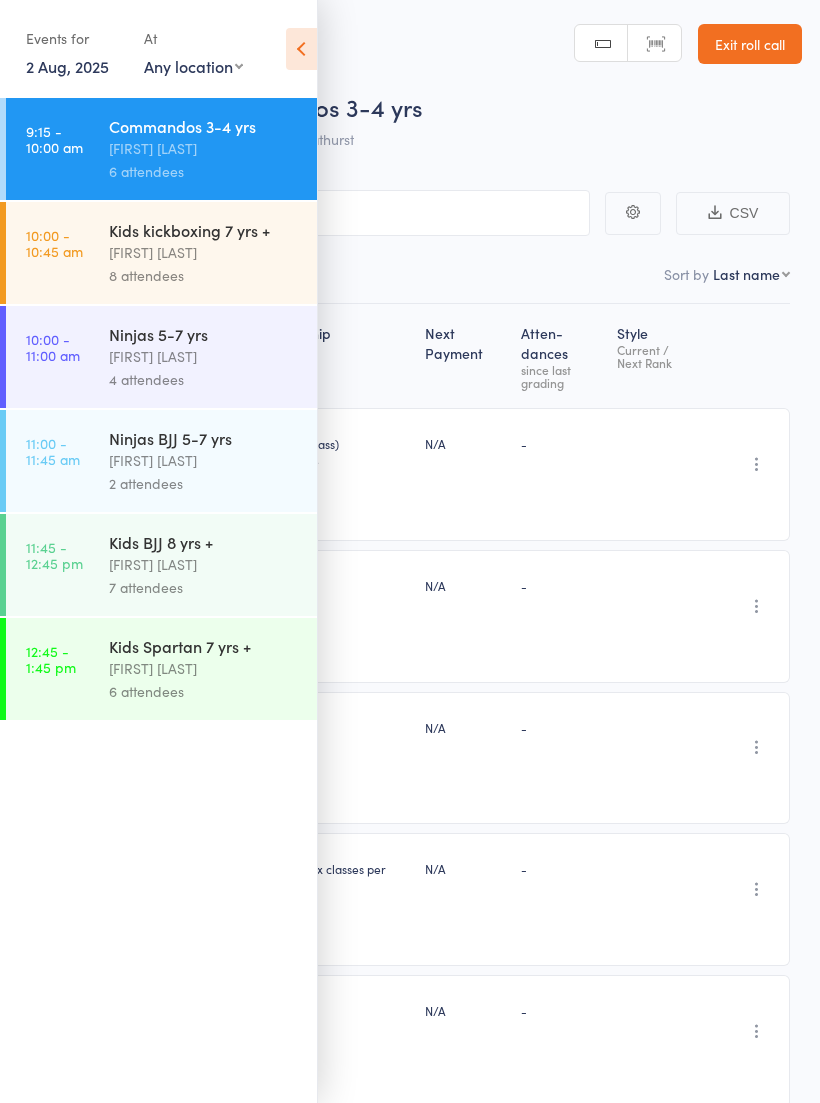 click on "2 Aug, 2025" at bounding box center (67, 66) 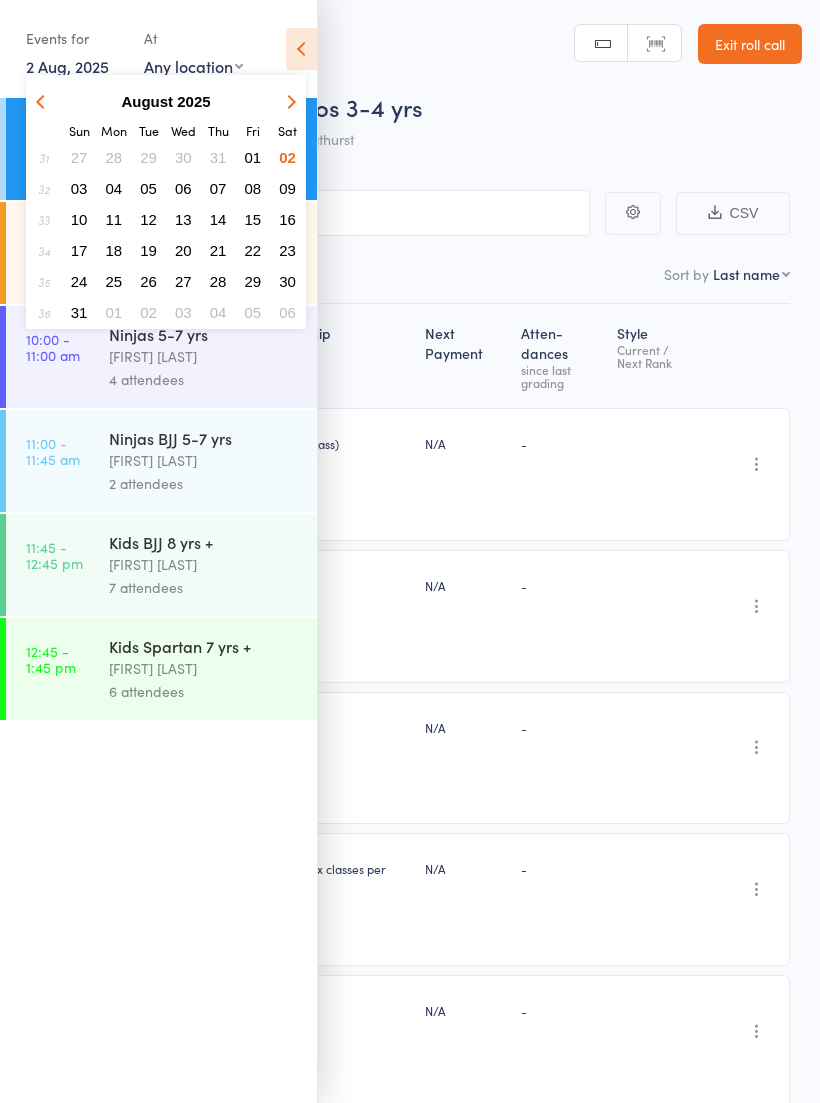 click on "28" at bounding box center (114, 157) 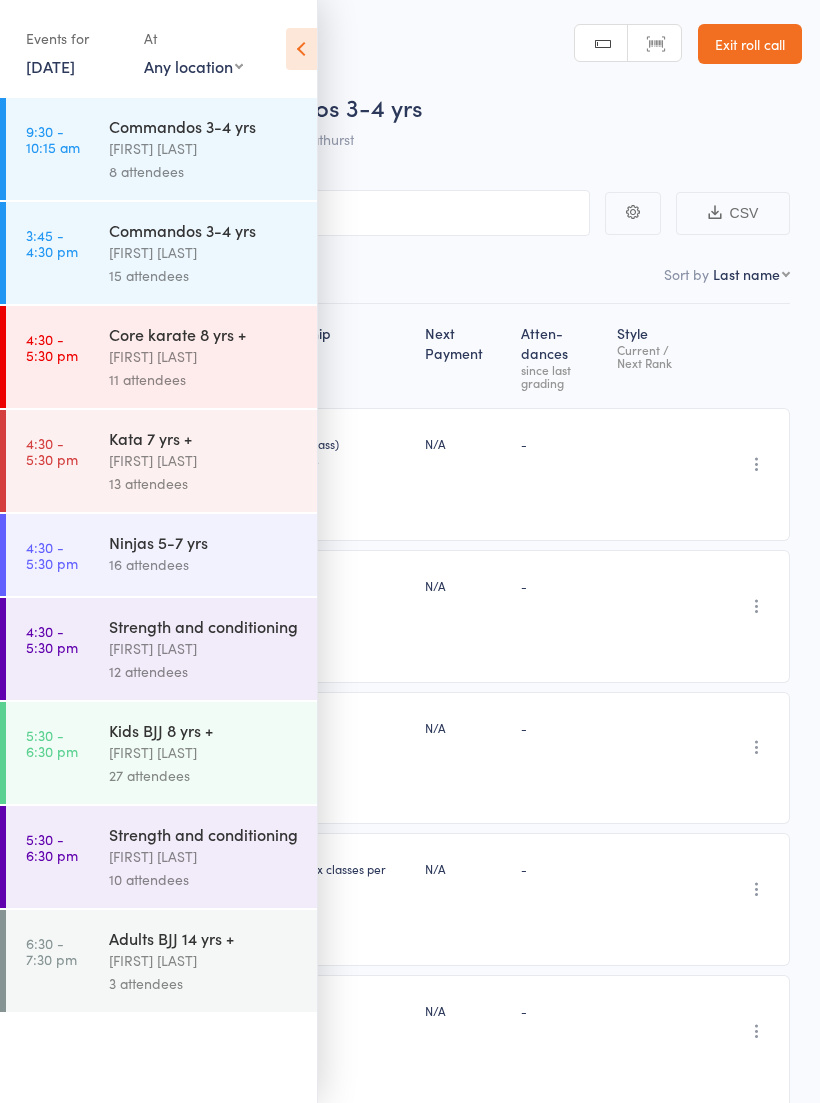 click on "9:30 - 10:15 am Commandos 3-4 yrs Jordan Hickey 8 attendees" at bounding box center (161, 149) 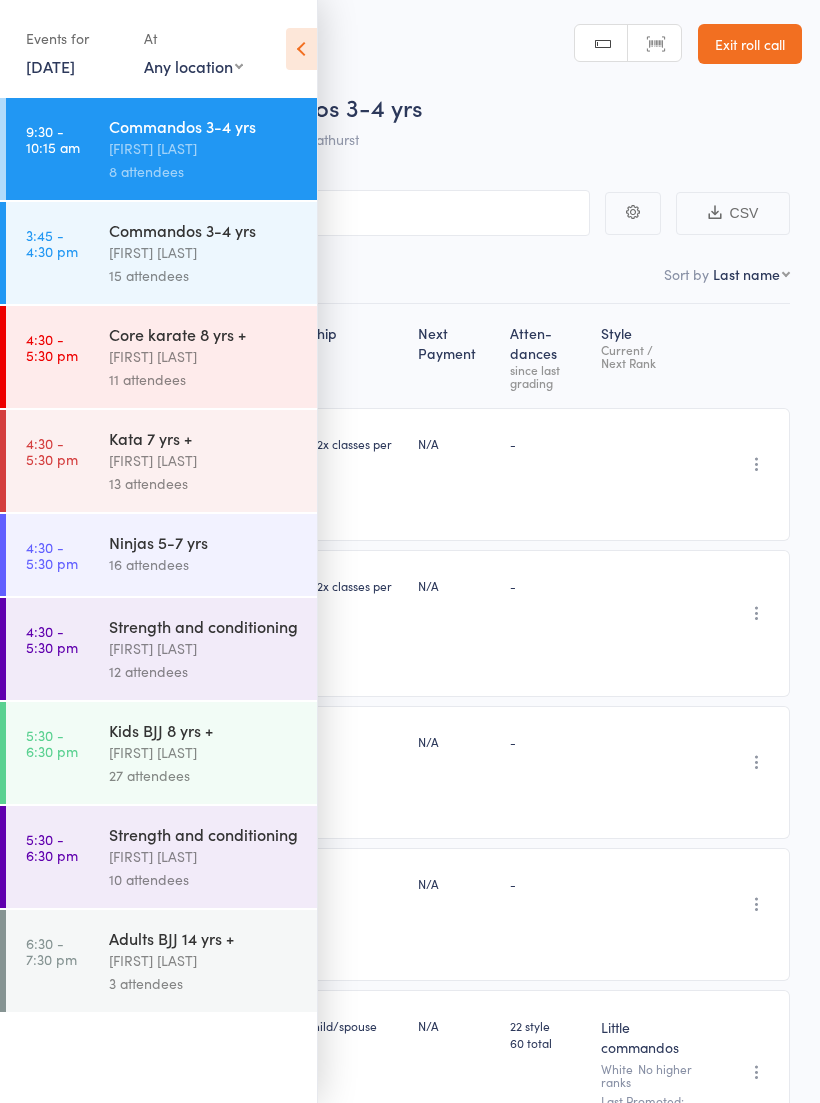 click at bounding box center (301, 49) 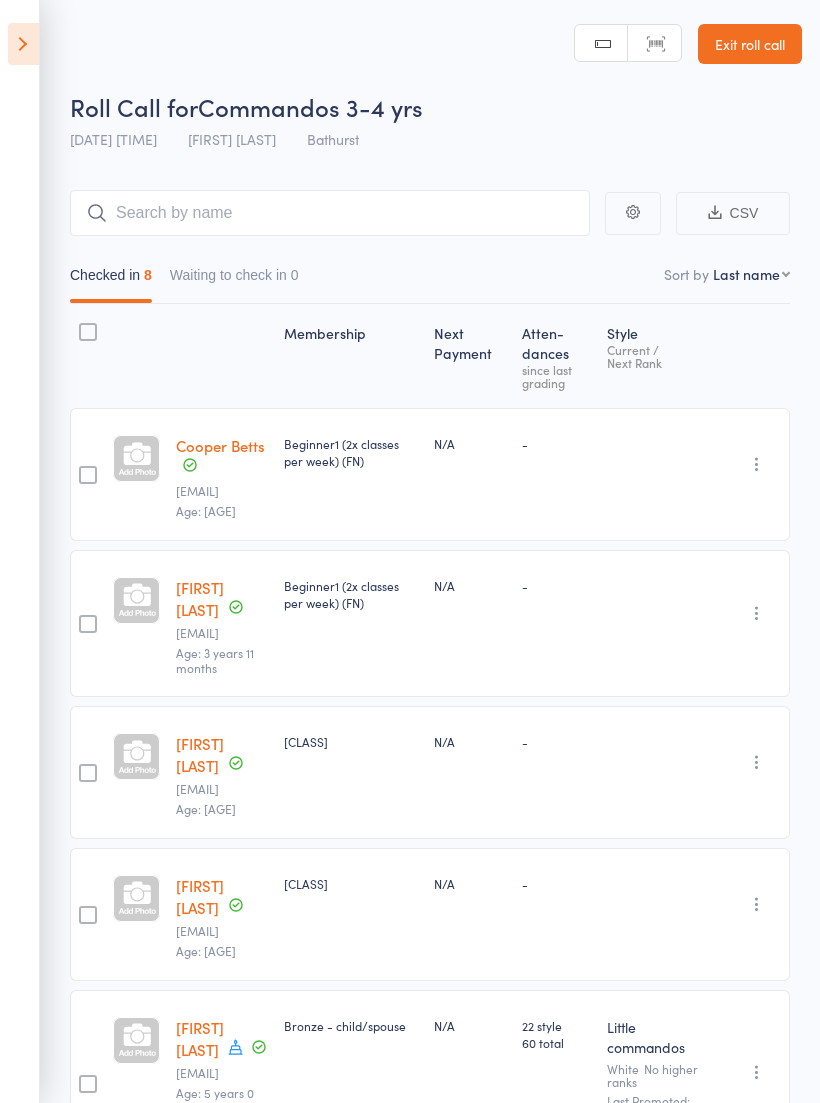 click at bounding box center (23, 44) 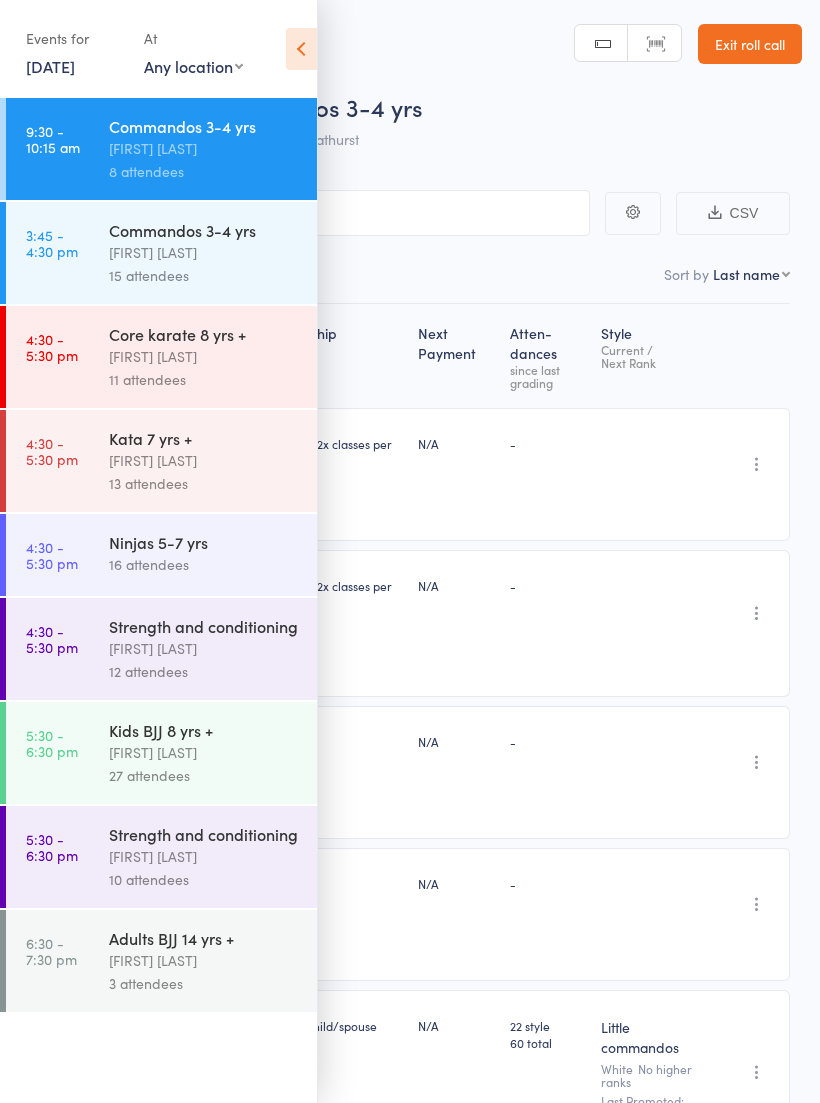 click on "3:45 - 4:30 pm Commandos 3-4 yrs Jordan Hickey 15 attendees" at bounding box center [161, 253] 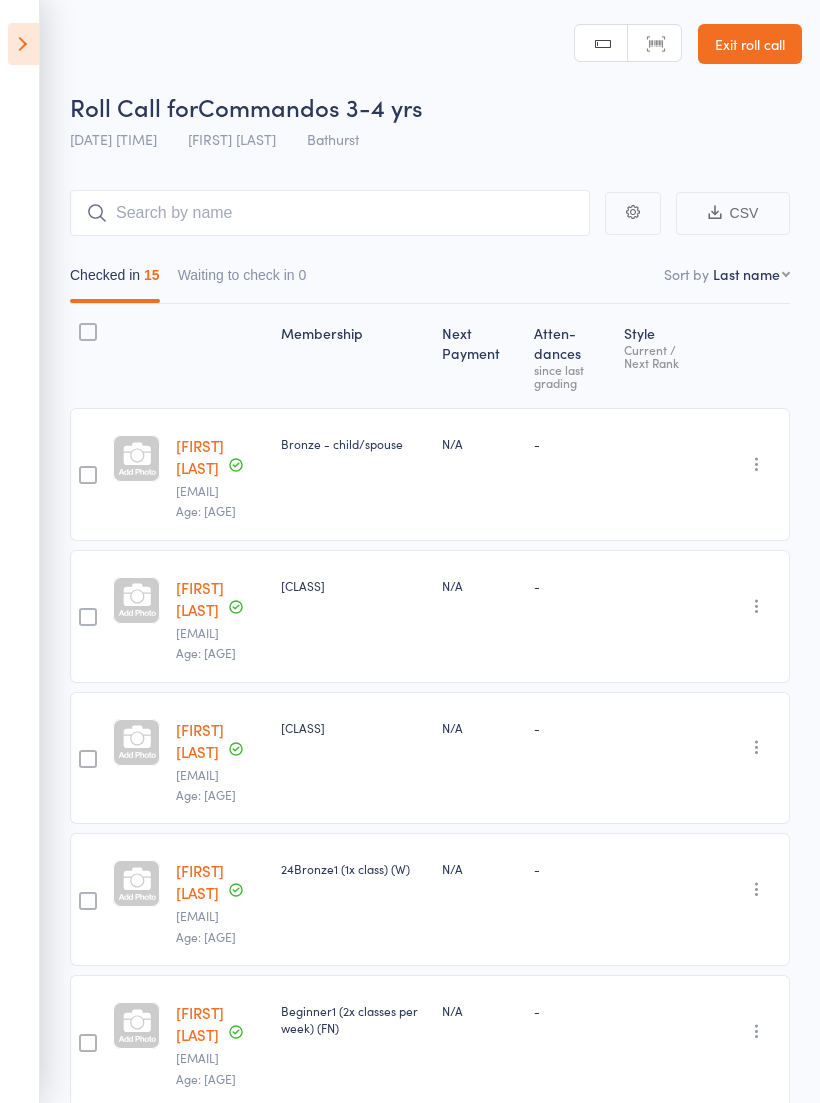 click at bounding box center (23, 44) 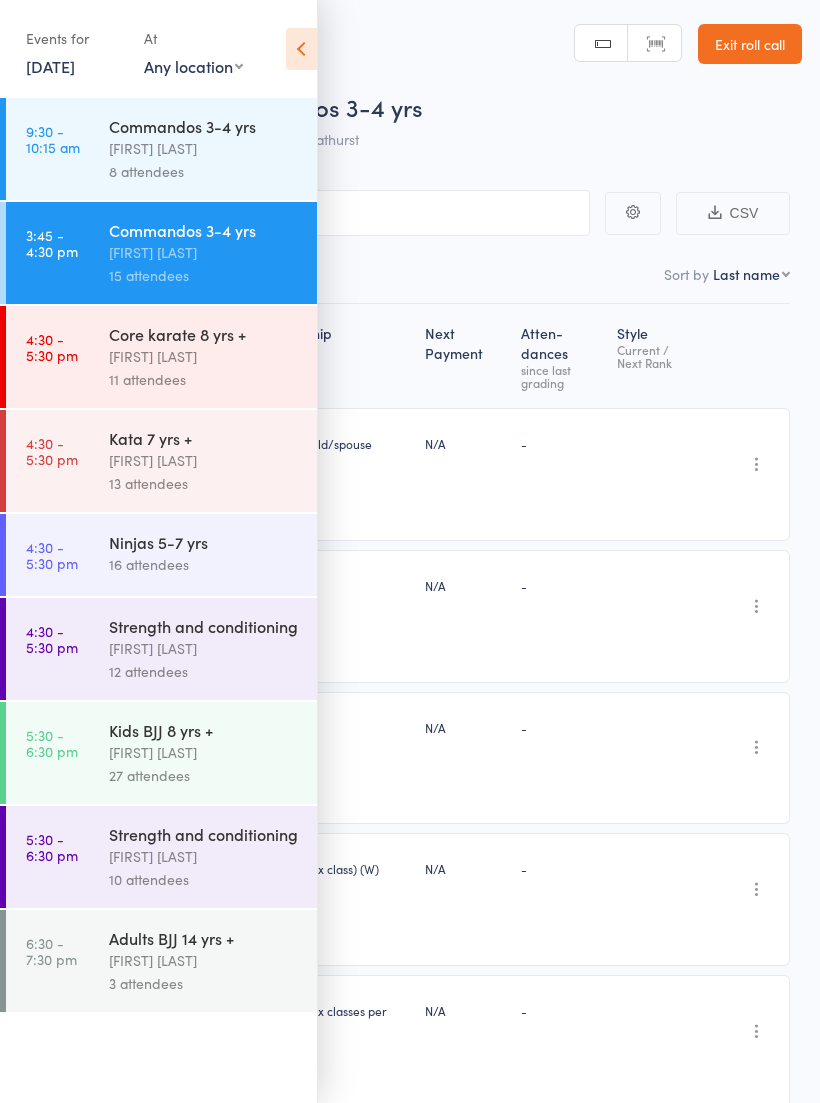 click at bounding box center (301, 49) 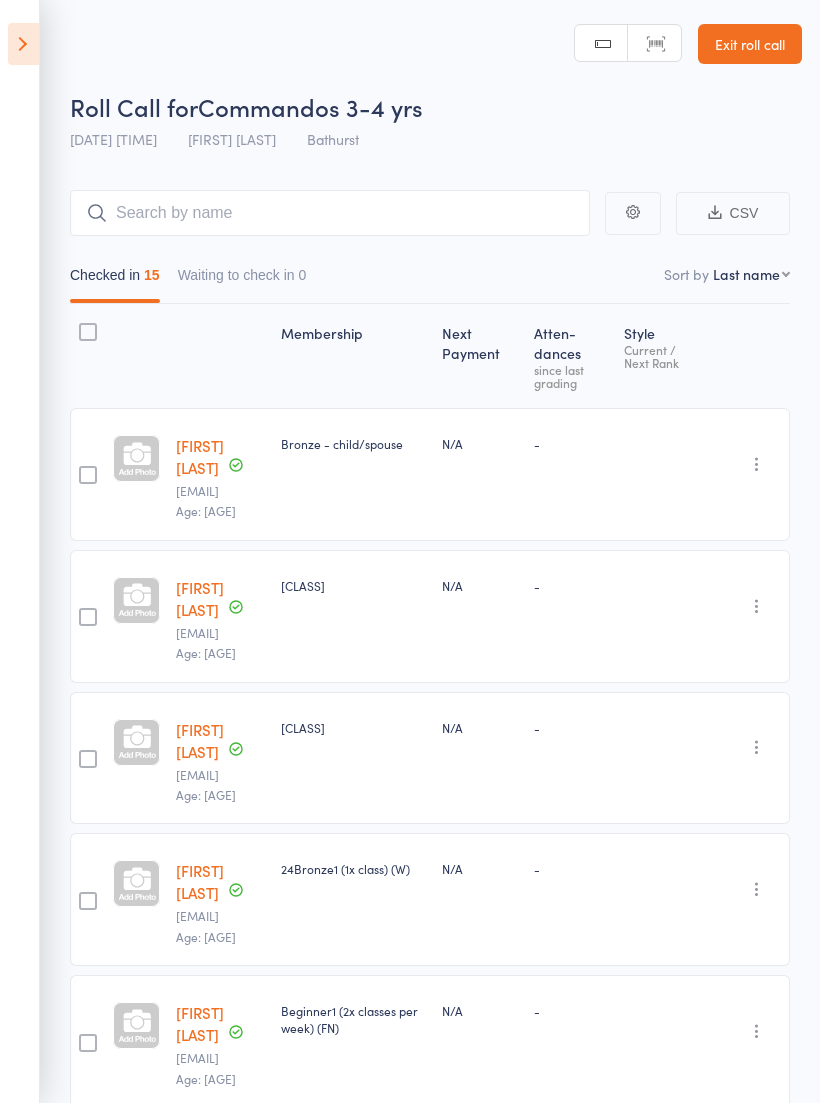 click at bounding box center (23, 44) 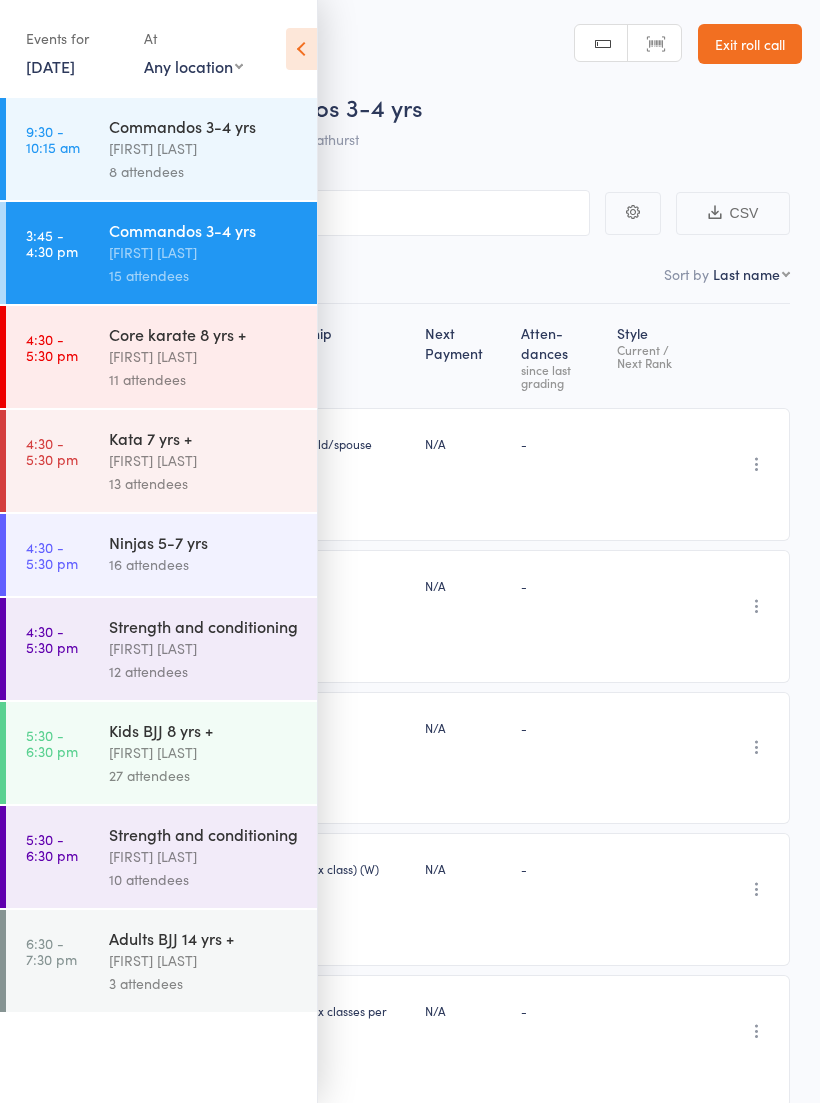 click on "28 Jul, 2025" at bounding box center (50, 66) 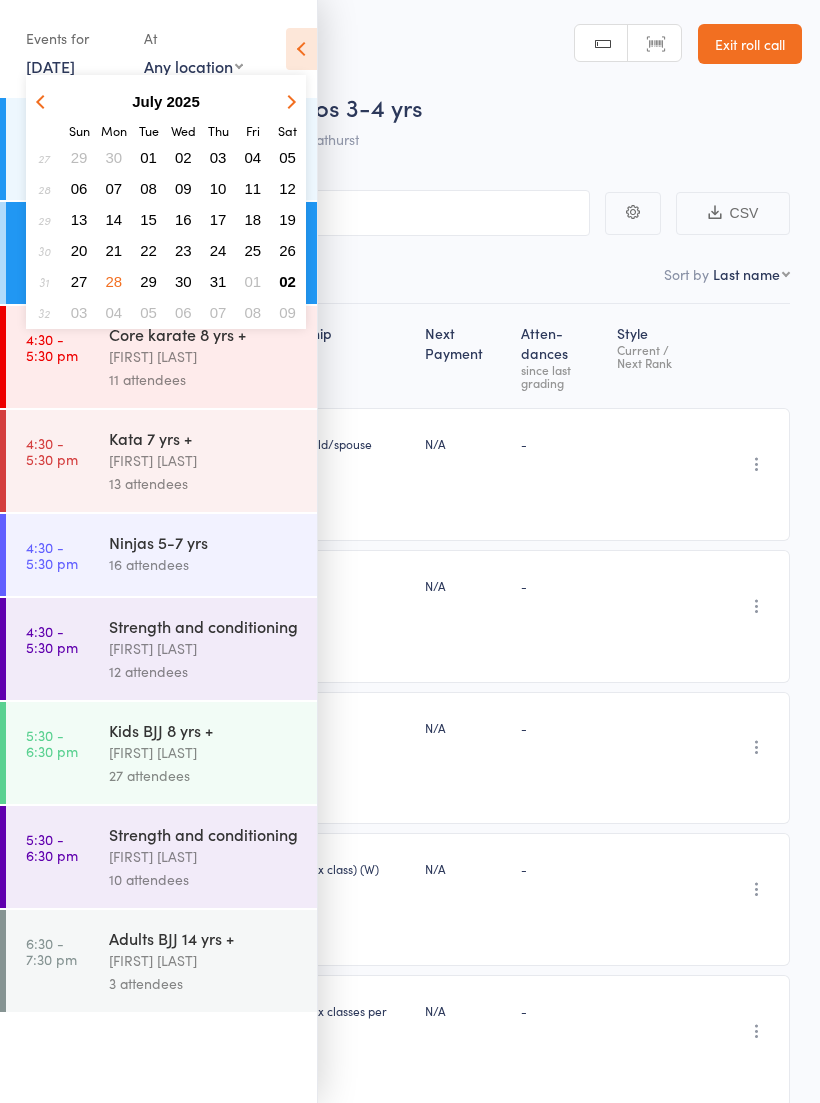 click on "31" at bounding box center (218, 281) 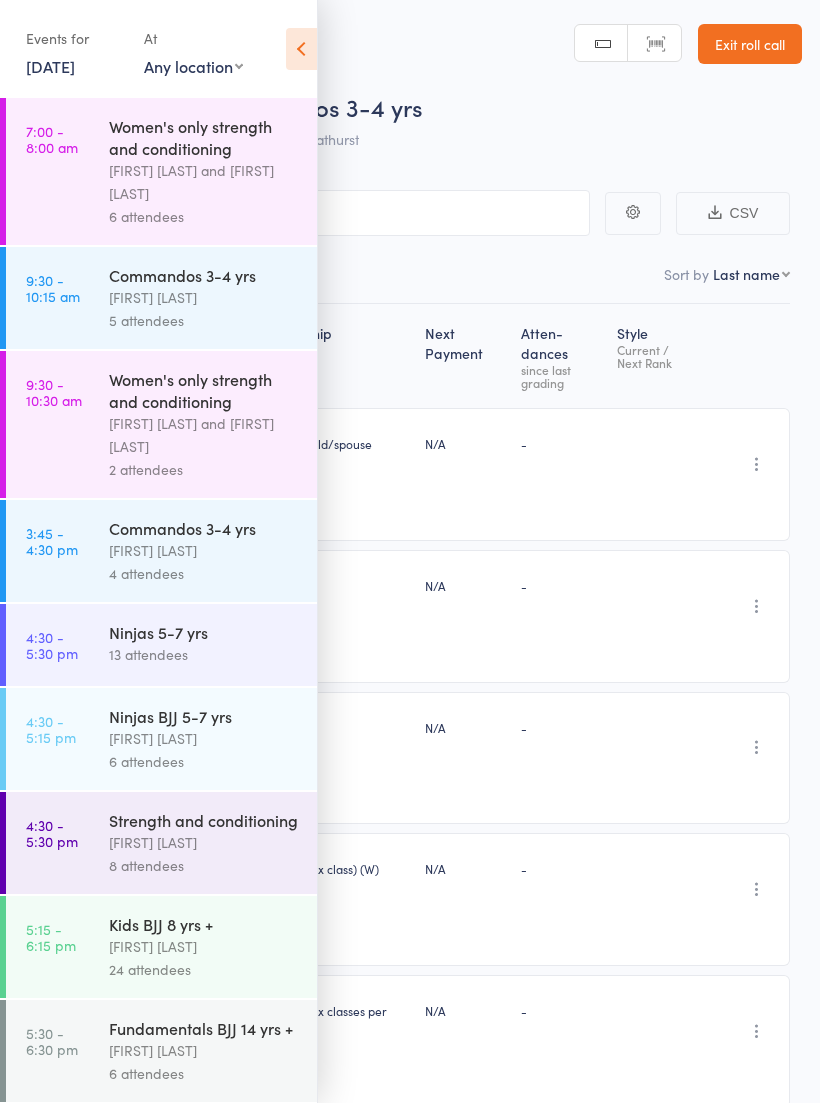 click on "9:30 - 10:15 am Commandos 3-4 yrs Jordan Hickey 5 attendees" at bounding box center [161, 298] 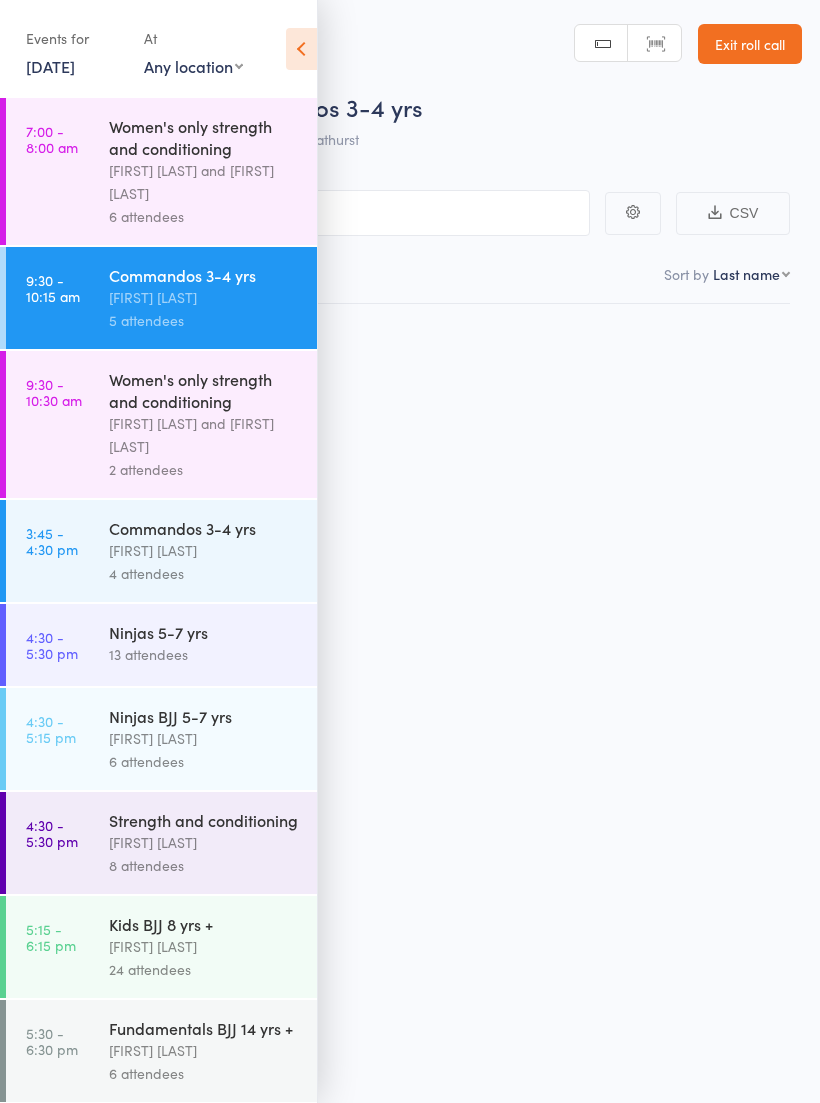 click at bounding box center (301, 49) 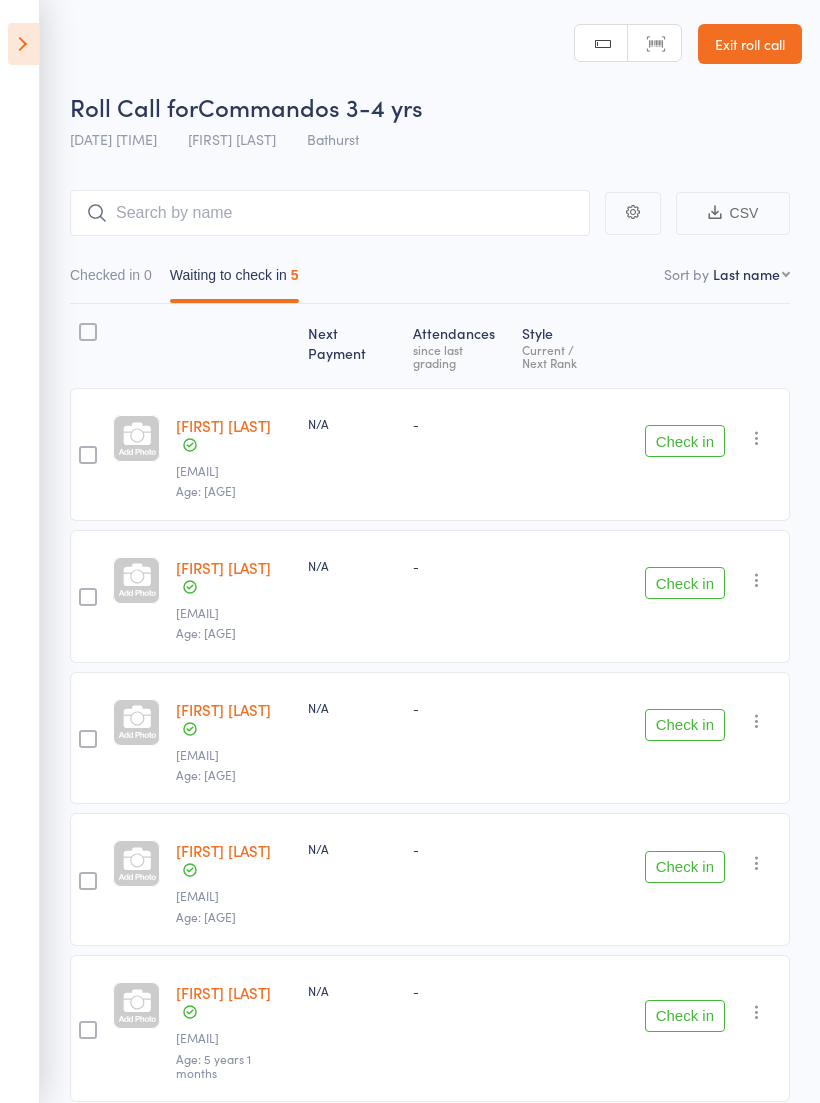 scroll, scrollTop: 14, scrollLeft: 0, axis: vertical 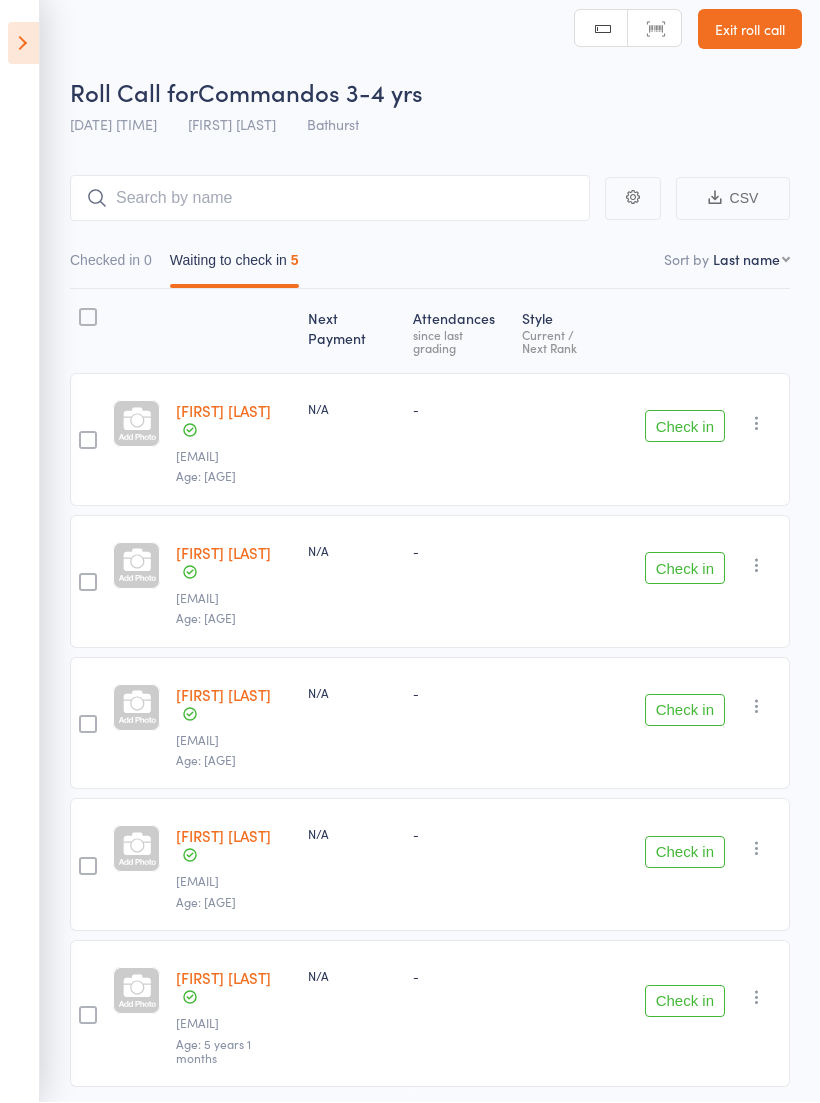 click on "Check in" at bounding box center (685, 1002) 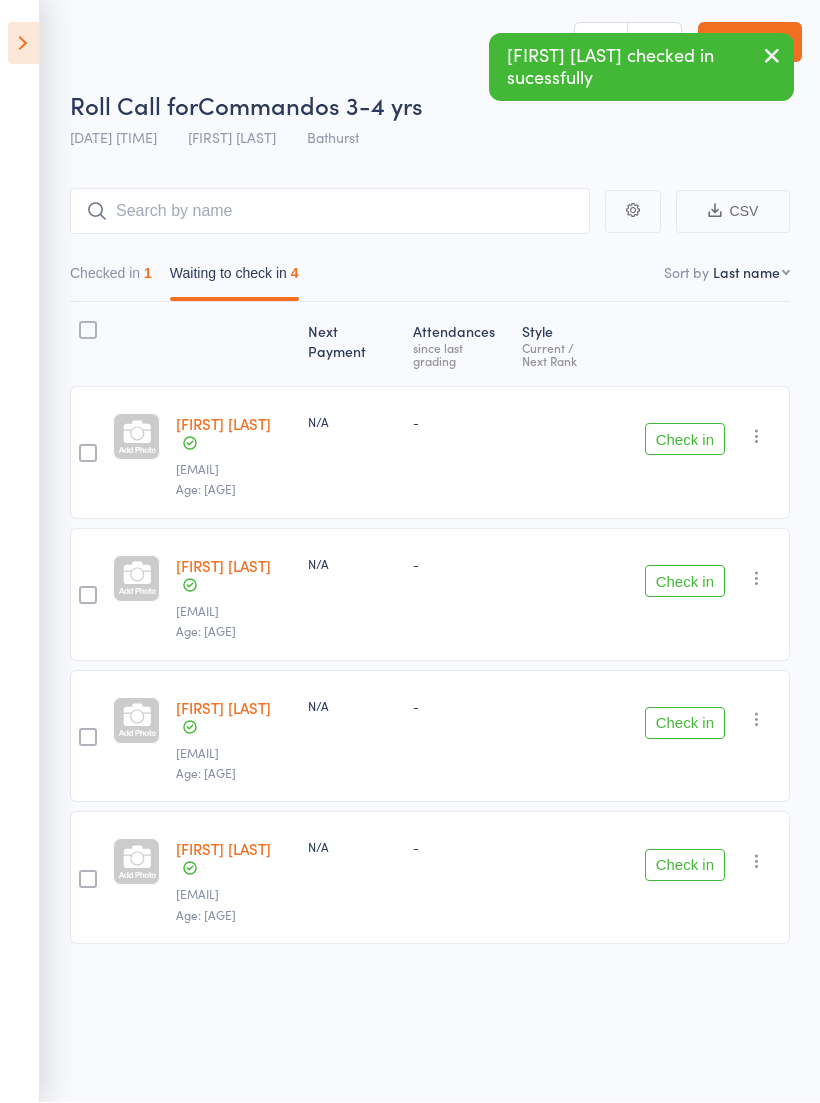 click on "Check in" at bounding box center [685, 866] 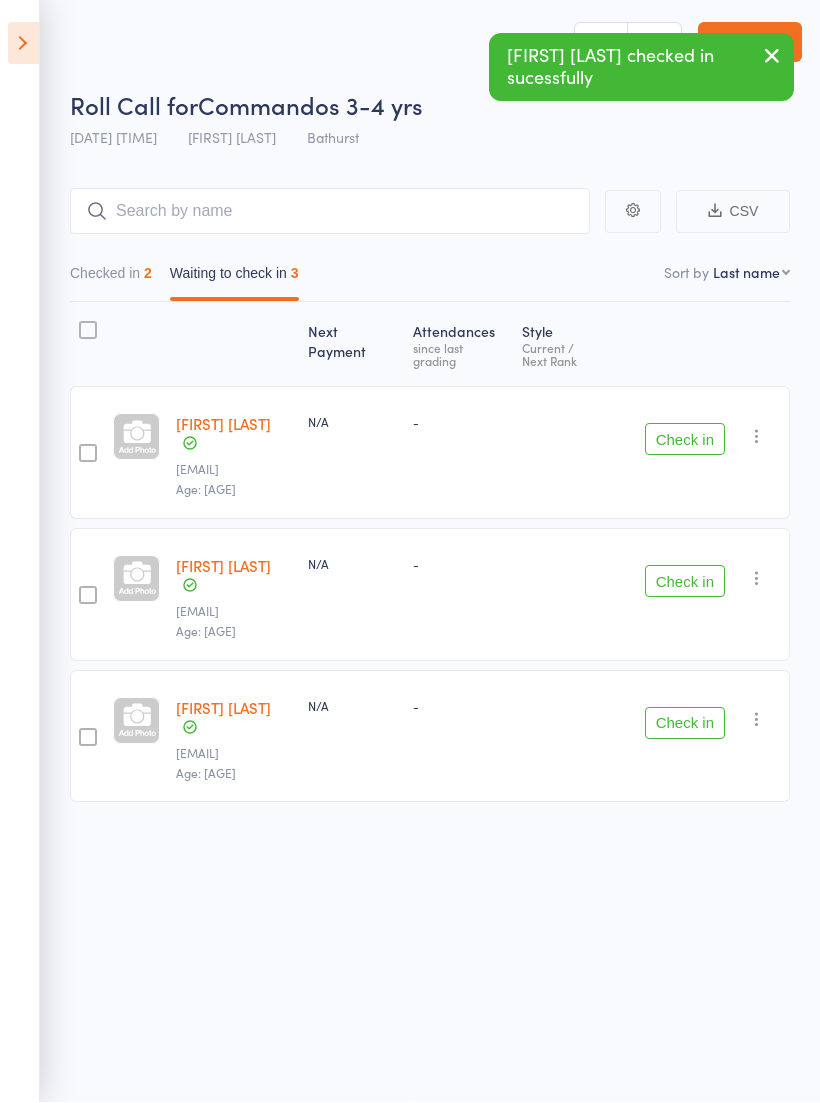 click on "Check in" at bounding box center (685, 724) 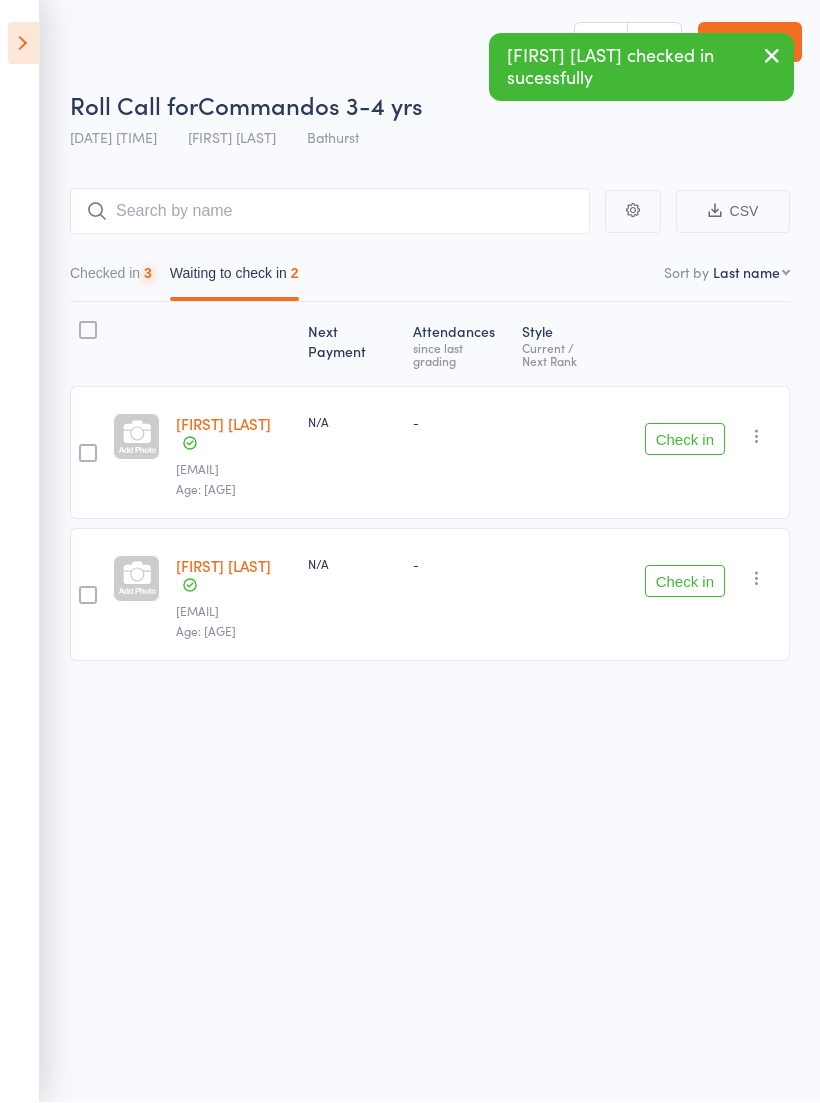 click on "Check in" at bounding box center [685, 582] 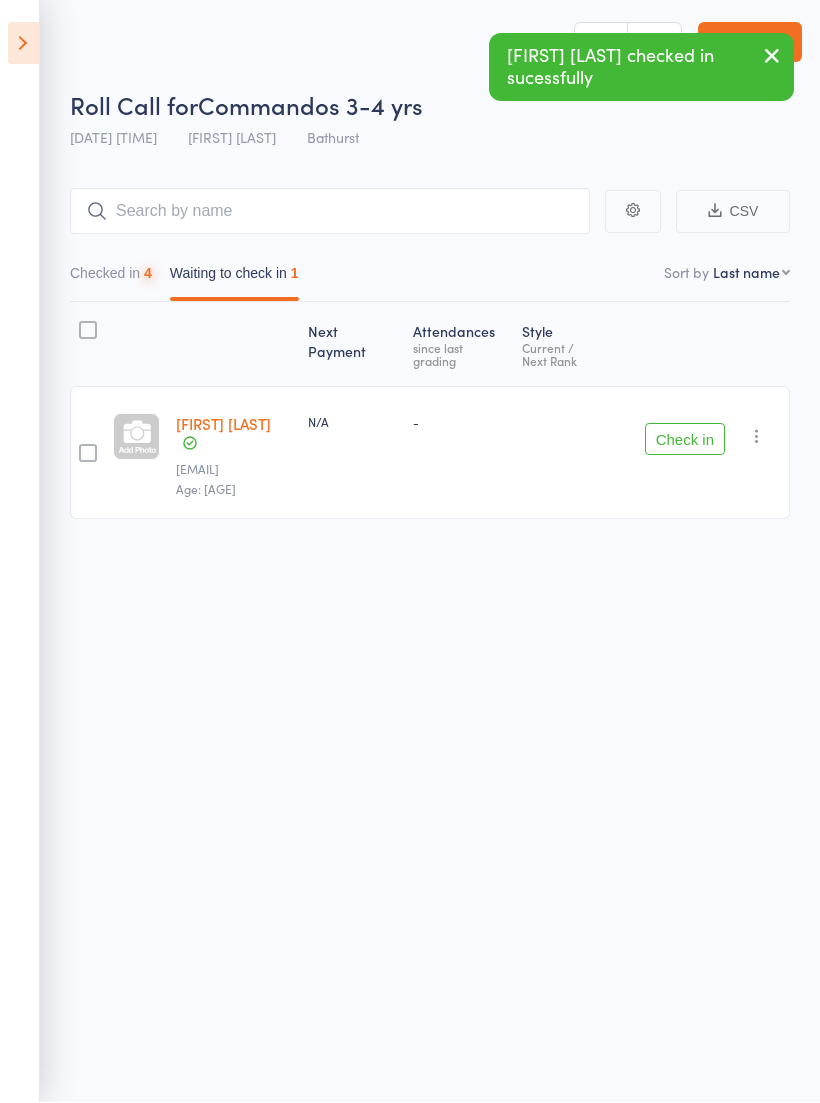 click on "Check in" at bounding box center [685, 440] 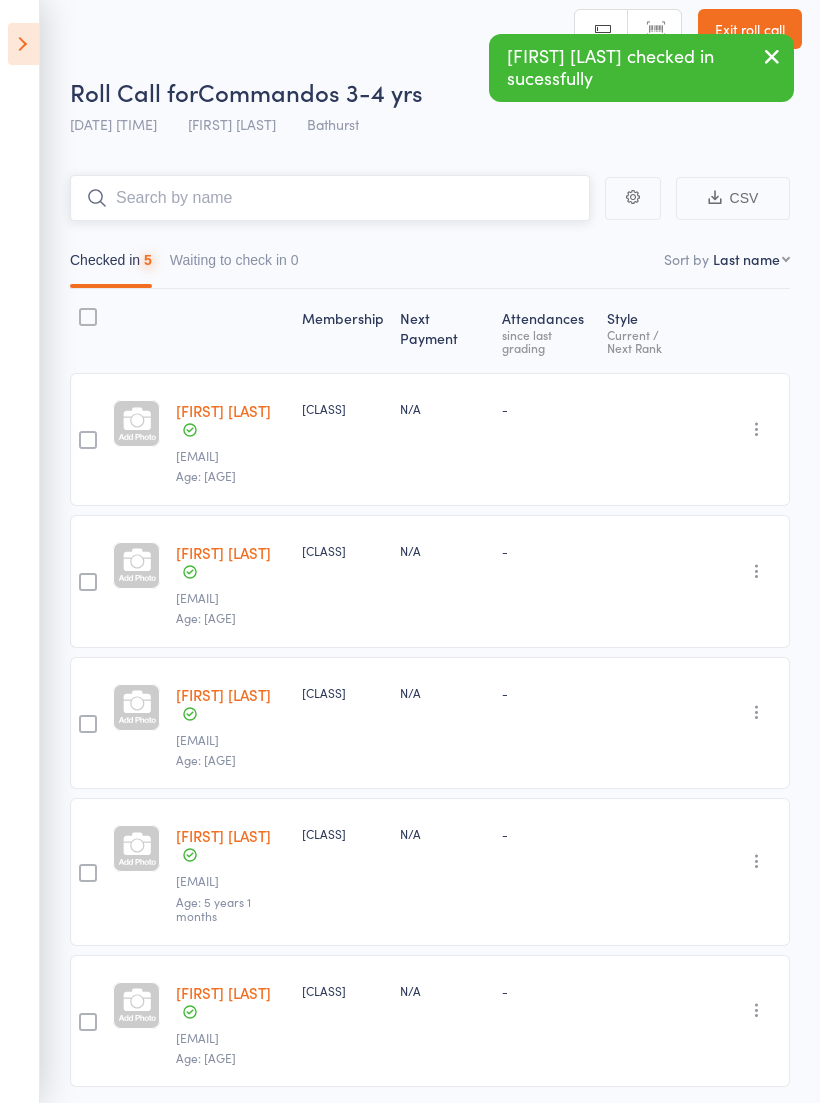 click at bounding box center (330, 198) 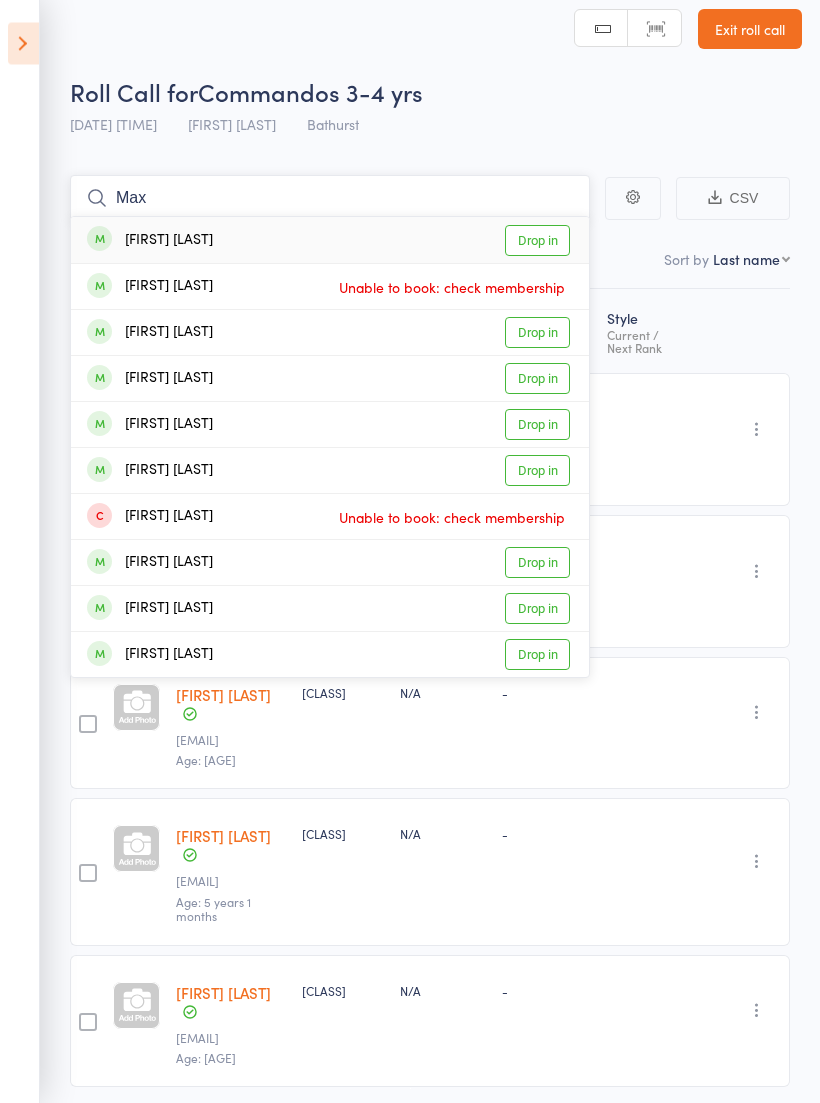type on "Max" 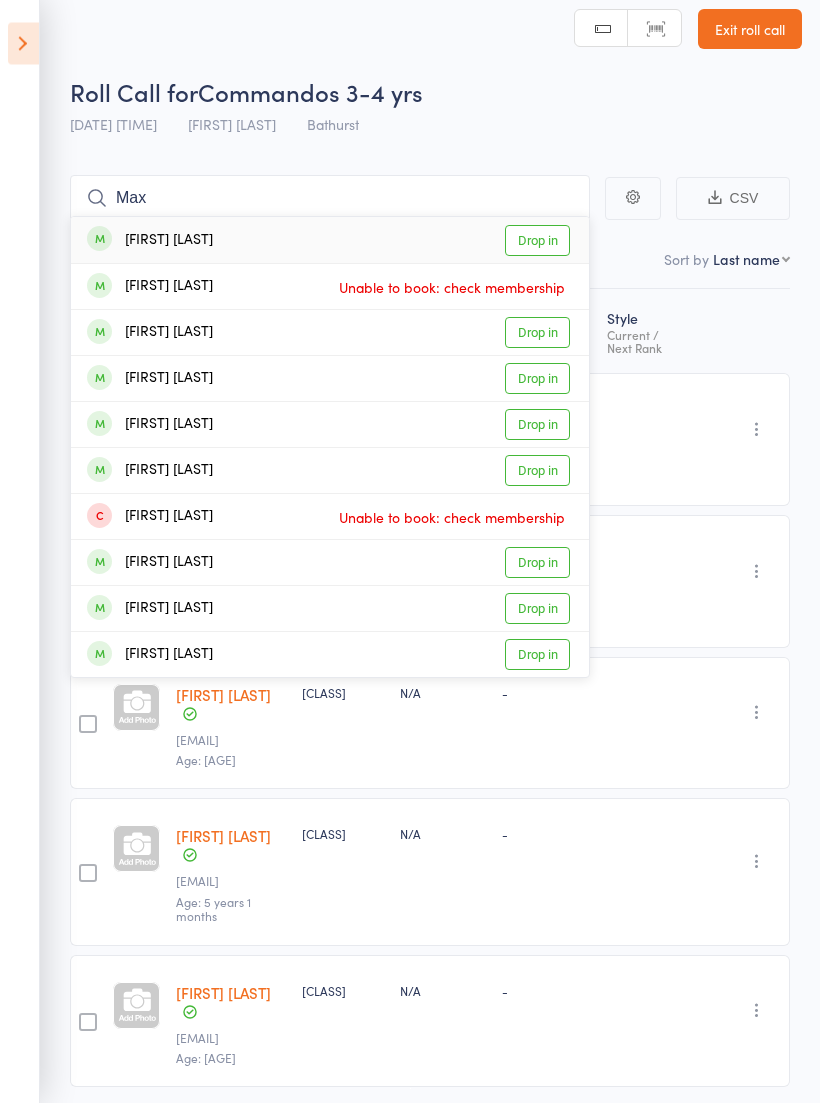 click on "Drop in" at bounding box center (537, 241) 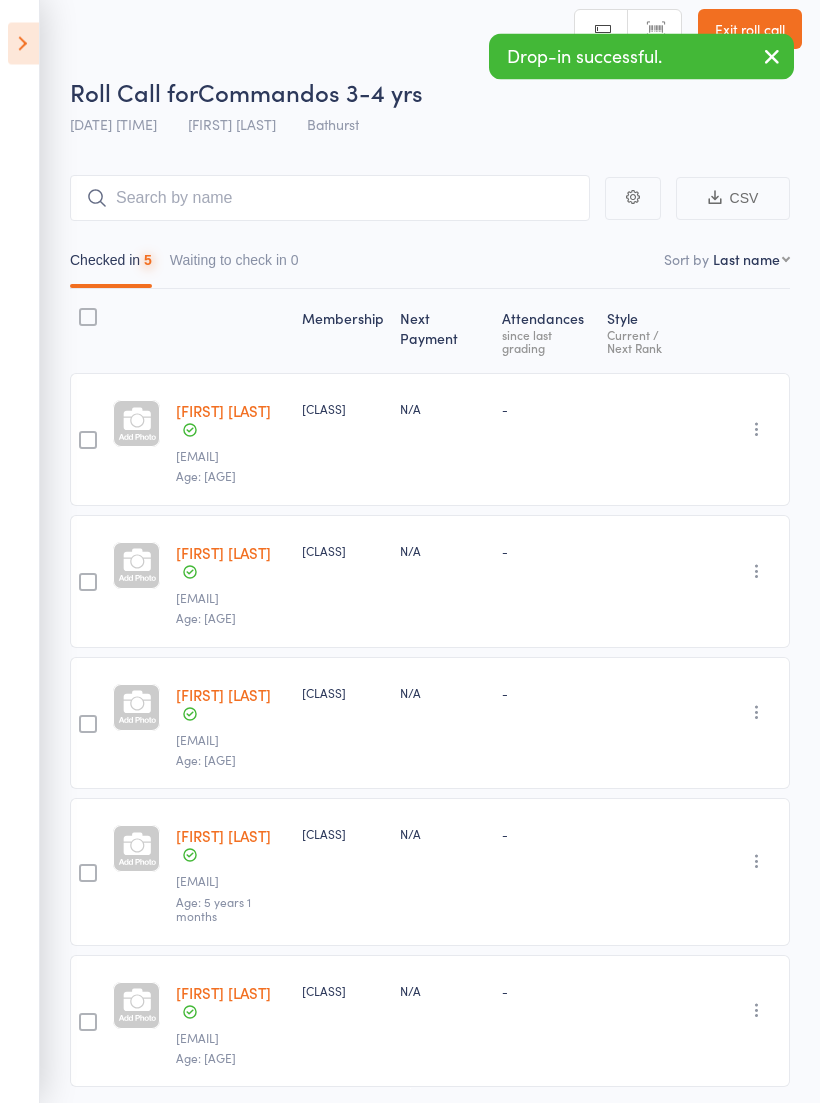 click on "Exit roll call" at bounding box center [750, 30] 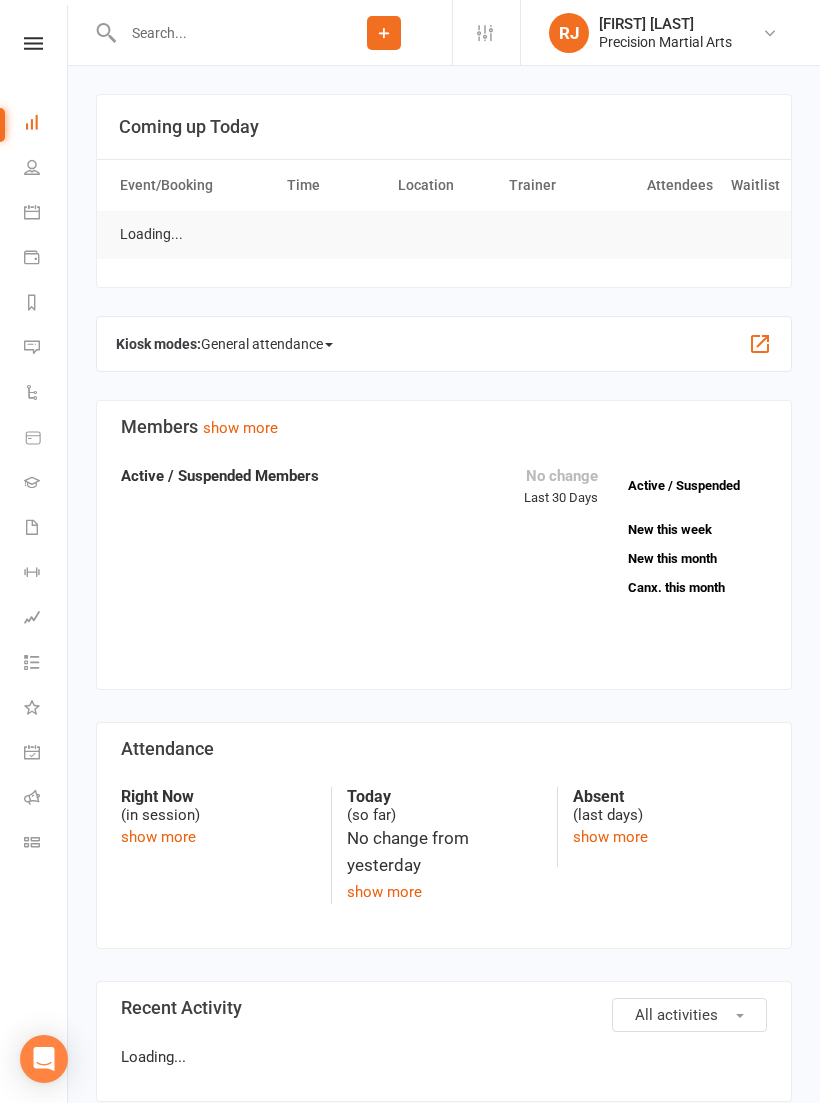 scroll, scrollTop: 0, scrollLeft: 0, axis: both 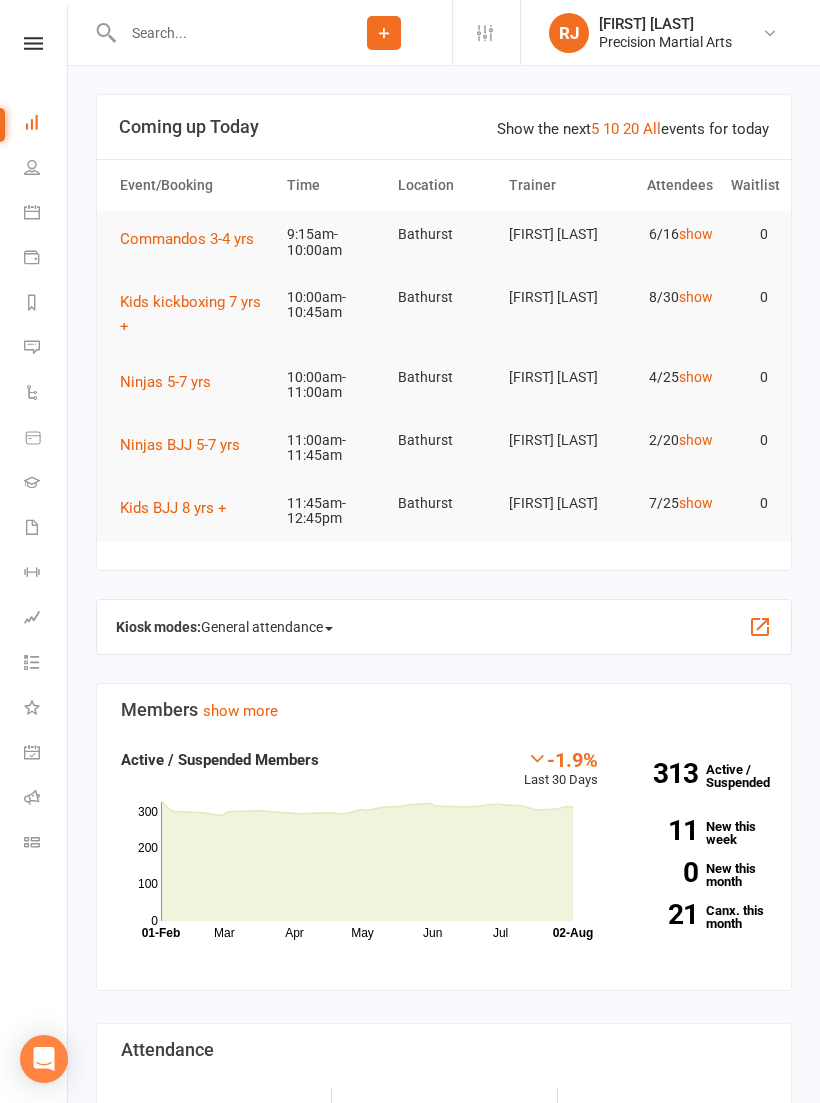 click on "Clubworx Dashboard People Calendar Payments Reports Messages   Automations   Product Sales Gradings   Waivers   Workouts   Assessments  Tasks   What's New Check-in Kiosk modes General attendance Roll call Class check-in" at bounding box center [34, 556] 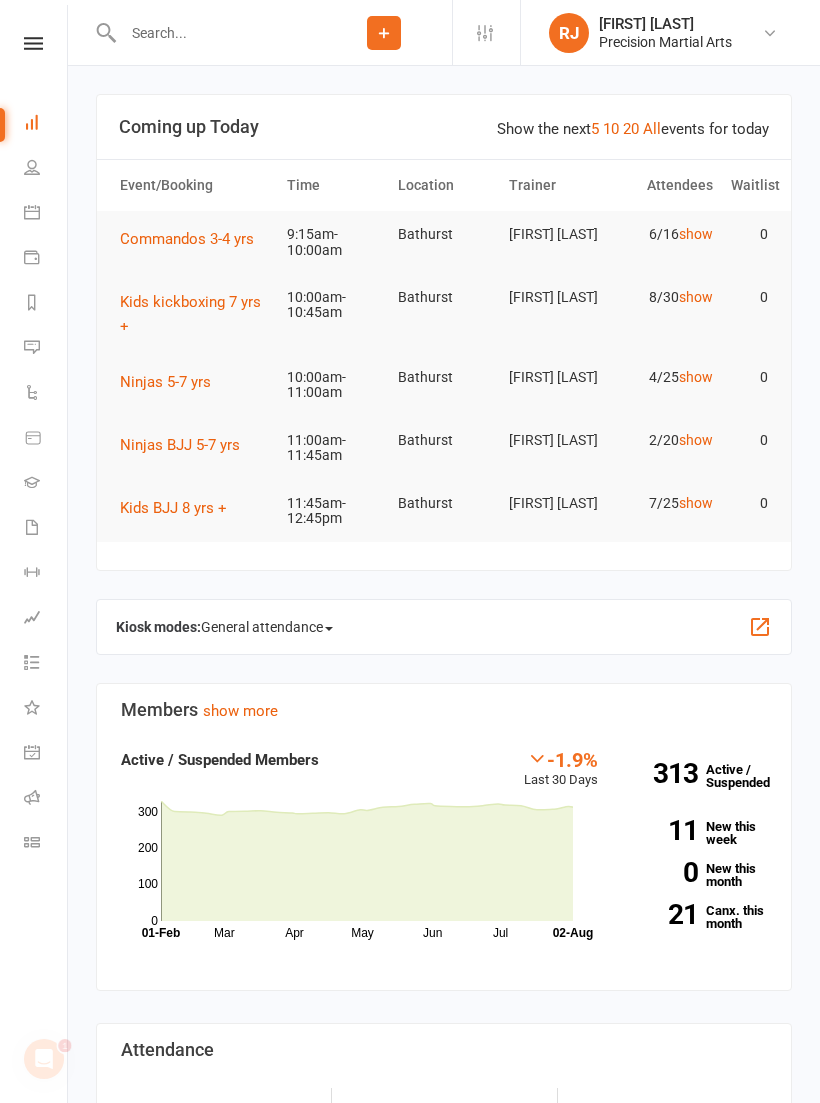 scroll, scrollTop: 0, scrollLeft: 0, axis: both 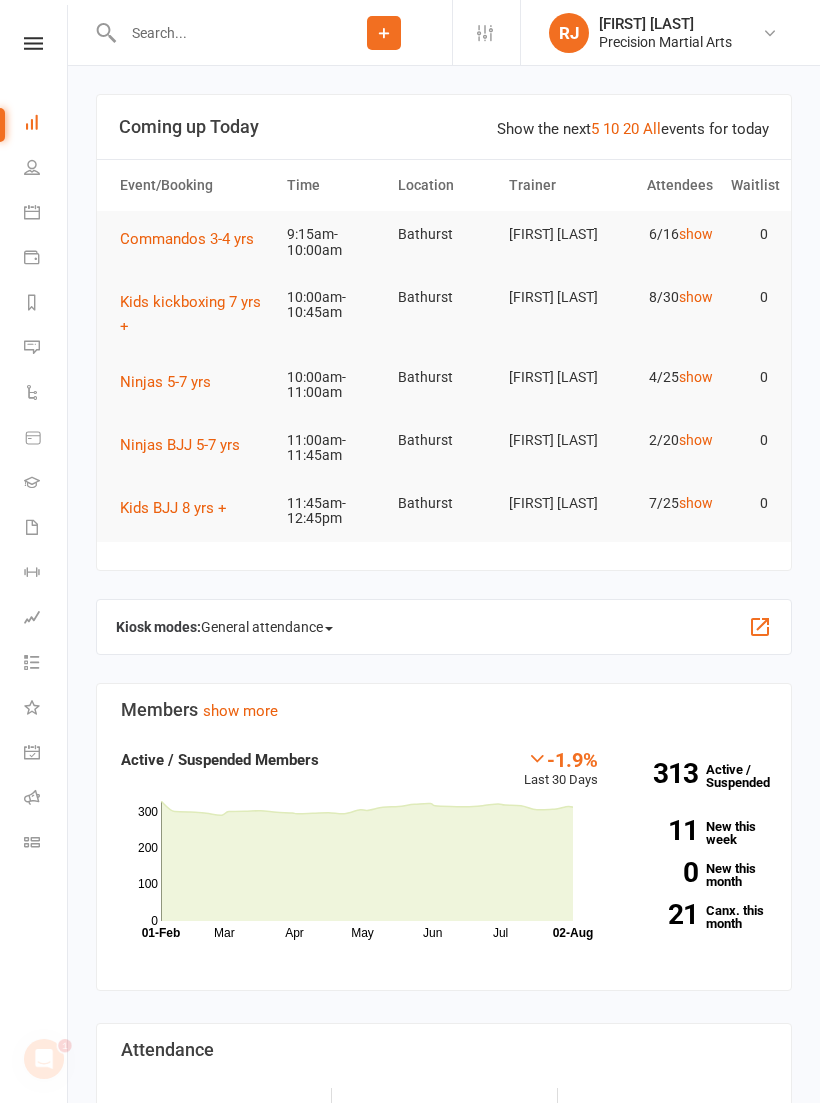 click at bounding box center [33, 43] 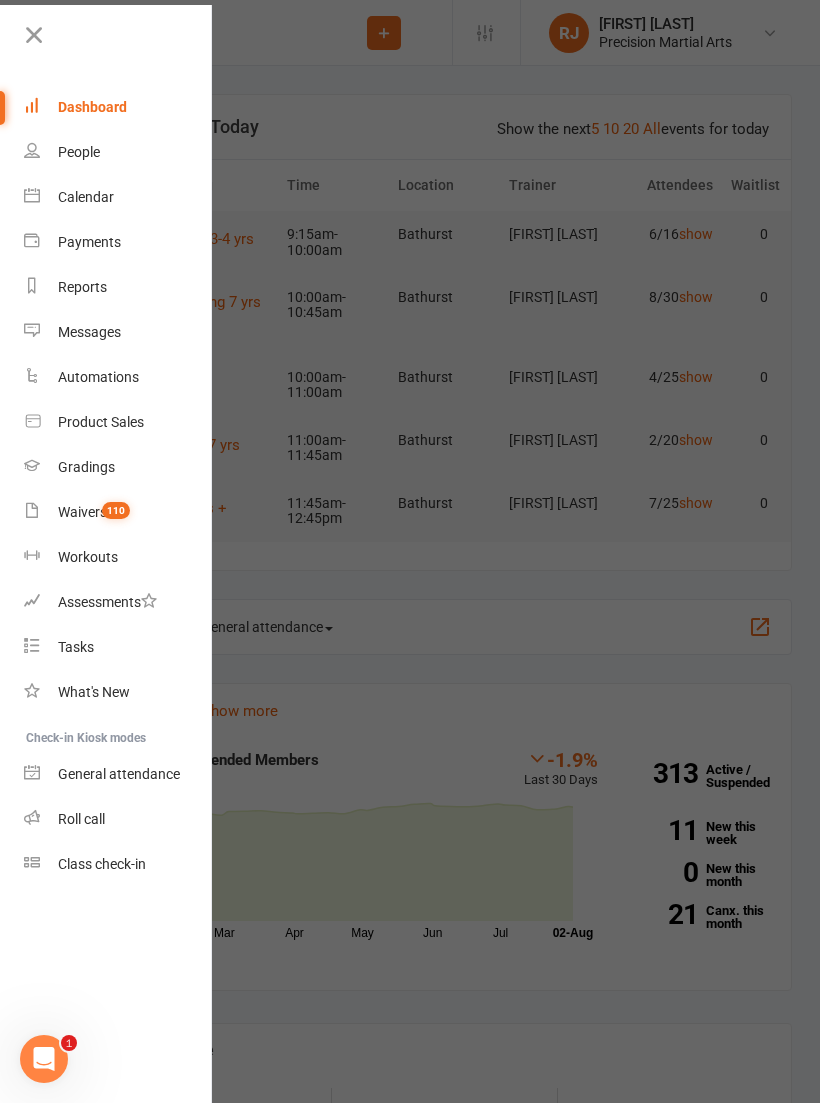 click on "110" at bounding box center (116, 510) 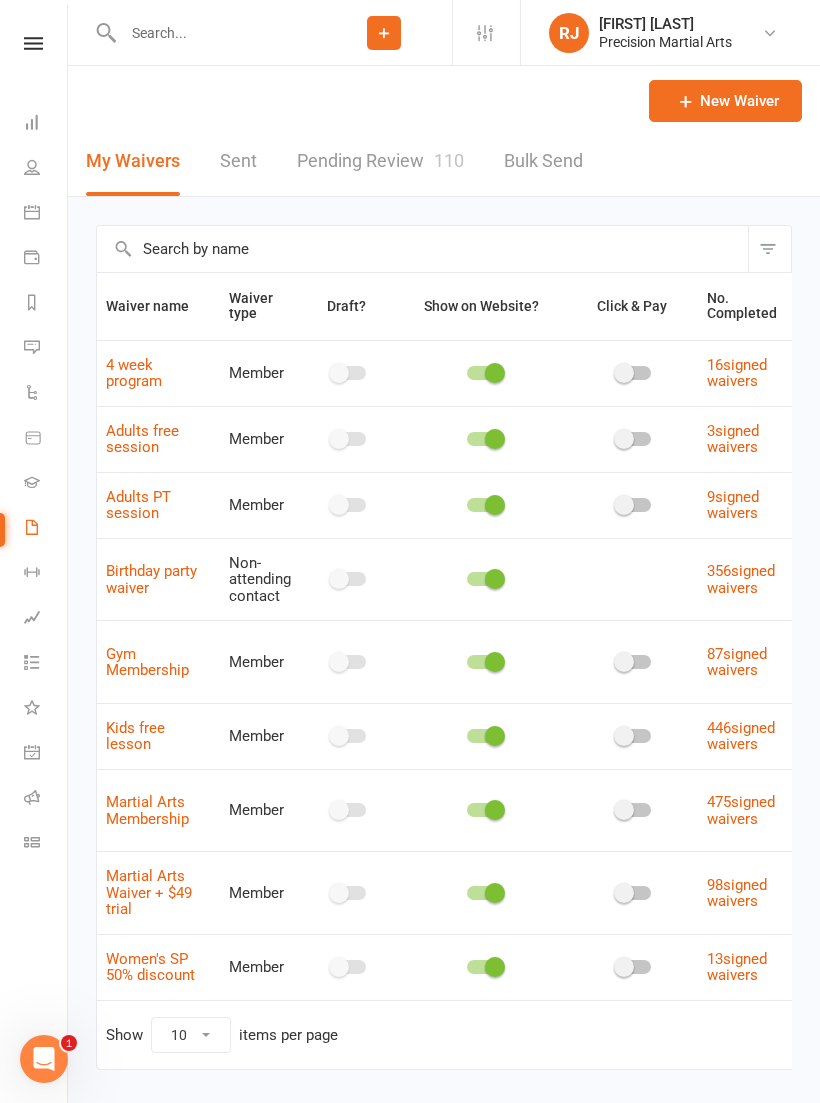 click on "110" at bounding box center (449, 160) 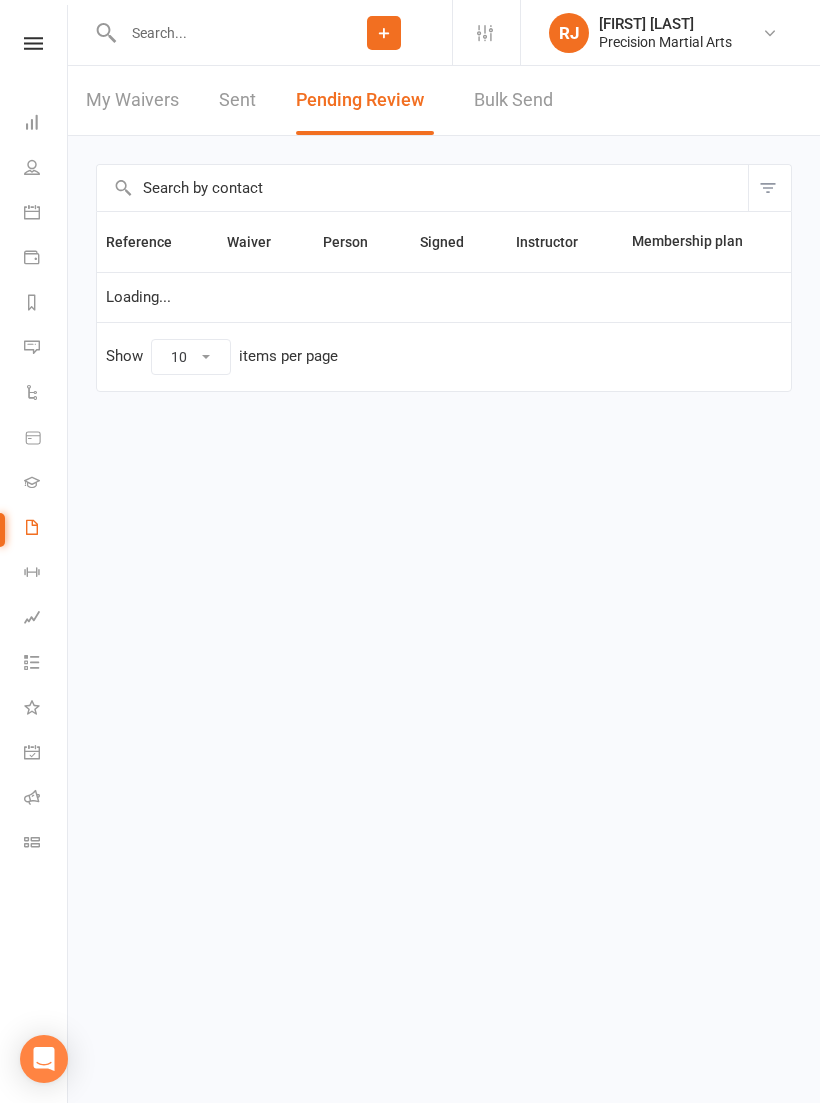scroll, scrollTop: 0, scrollLeft: 0, axis: both 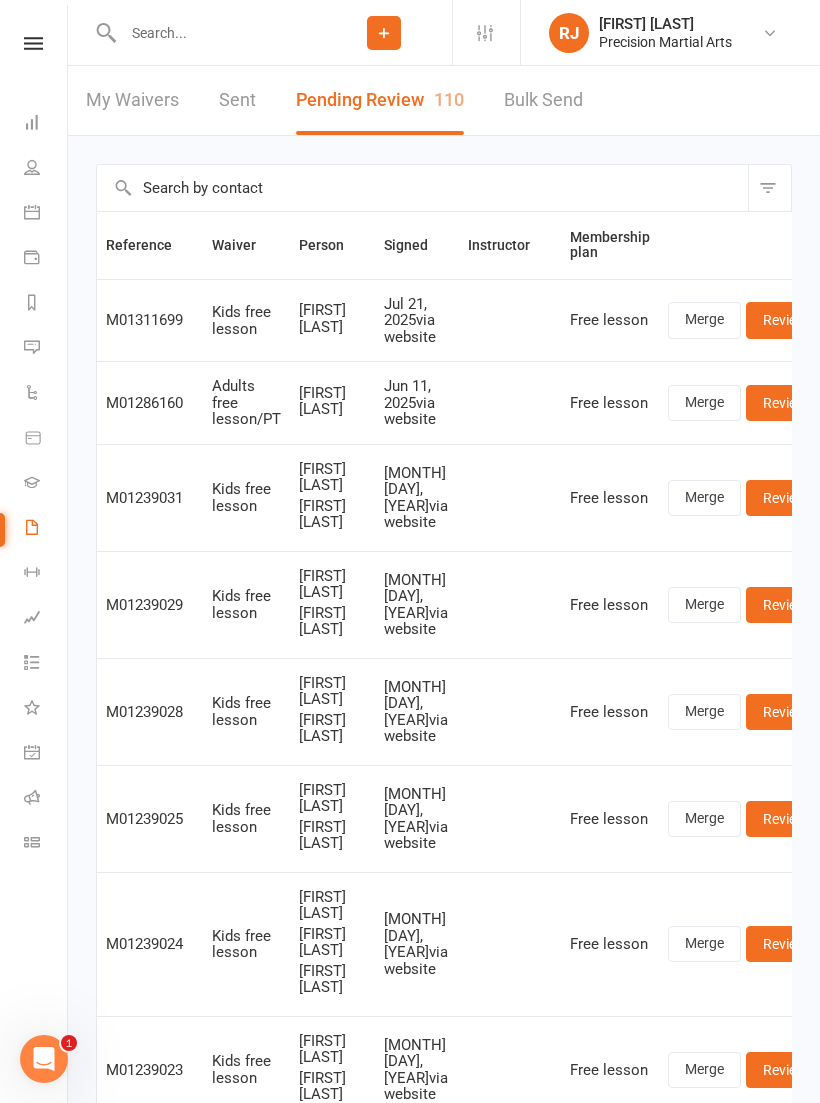 click at bounding box center (33, 43) 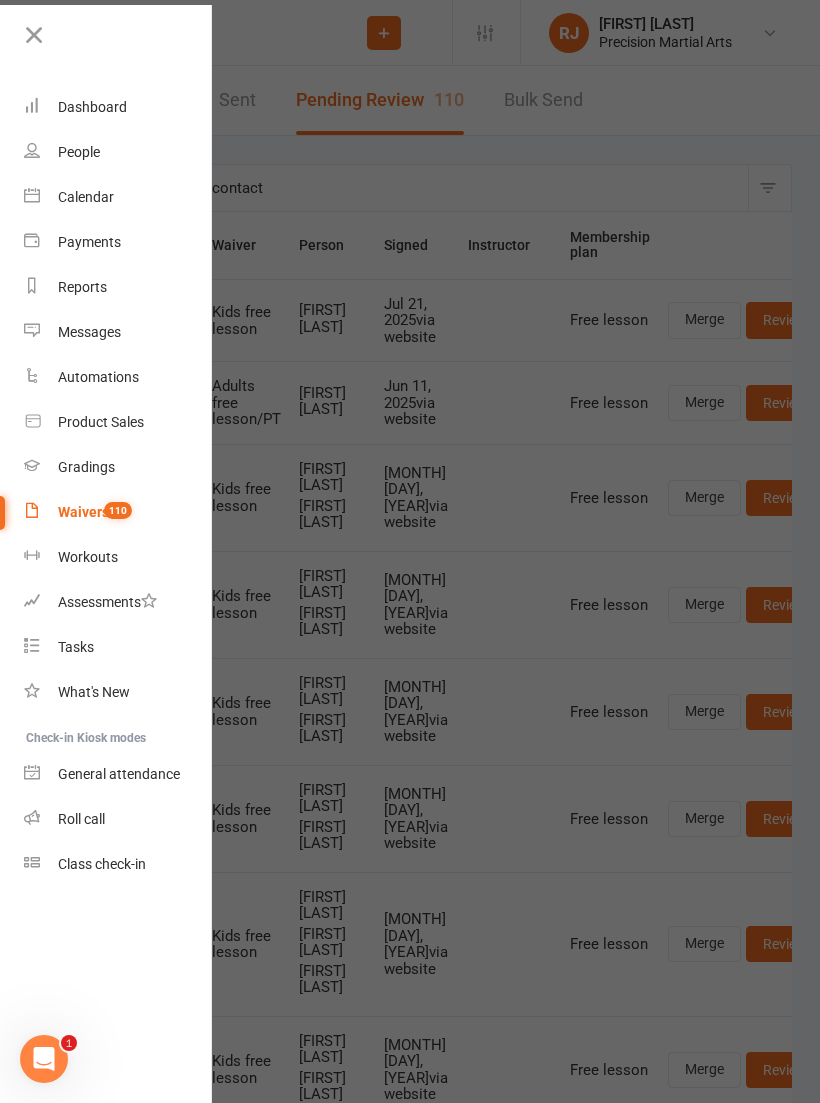 click on "Roll call" at bounding box center [118, 819] 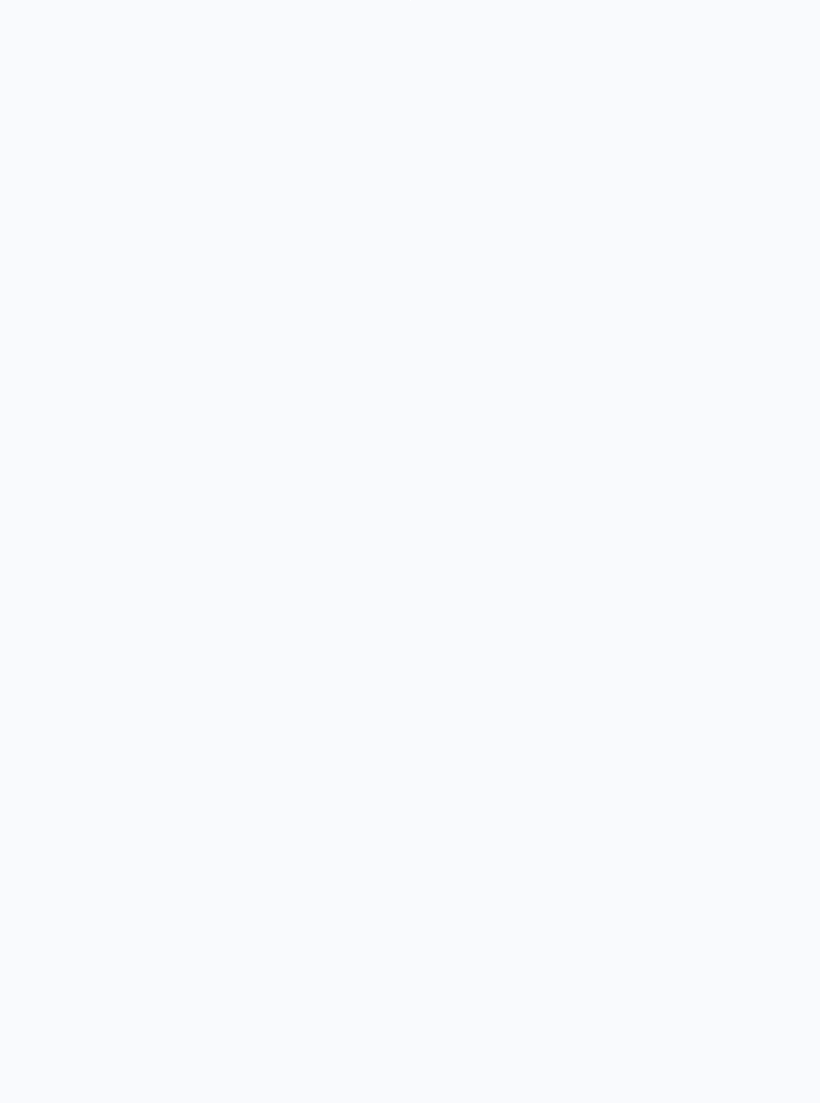 scroll, scrollTop: 0, scrollLeft: 0, axis: both 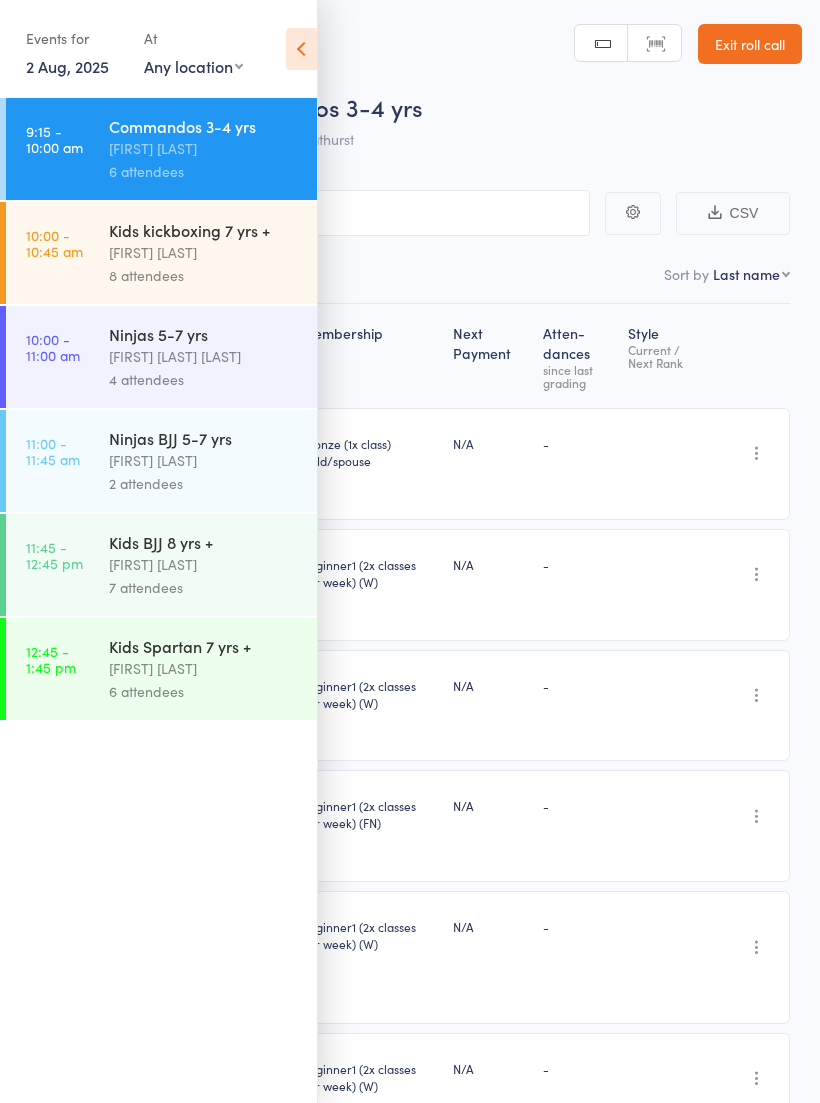 click on "Roll Call for Commandos 3-4 yrs [DATE] [TIME] [FIRST] [LAST] [CITY] Manual search Scanner input Exit roll call" at bounding box center [410, 80] 